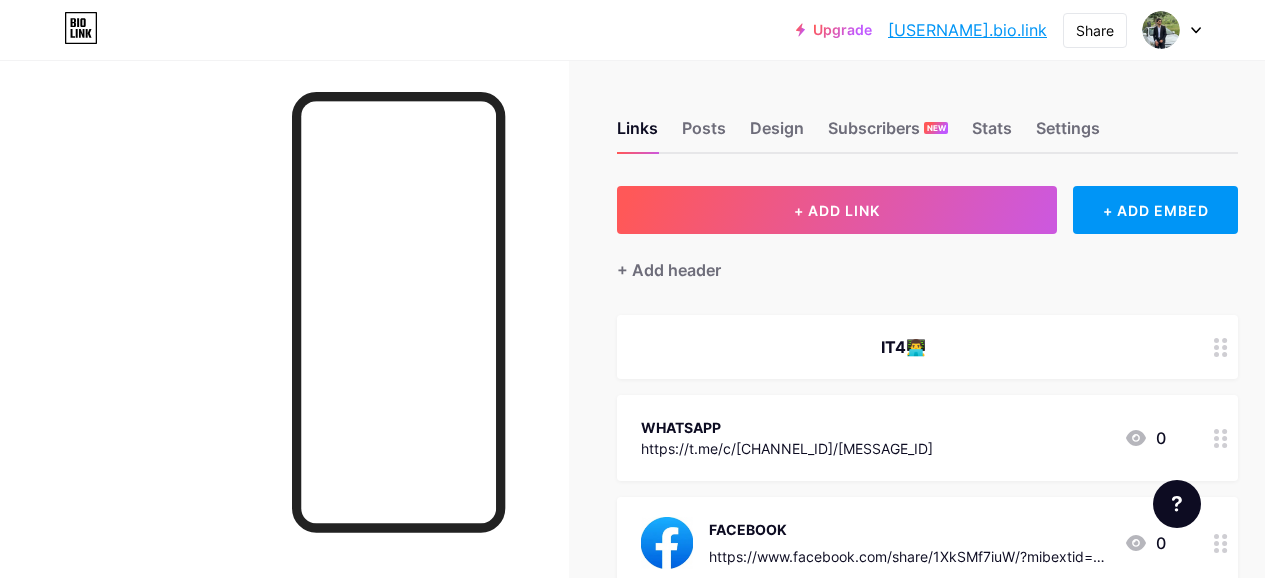scroll, scrollTop: 0, scrollLeft: 0, axis: both 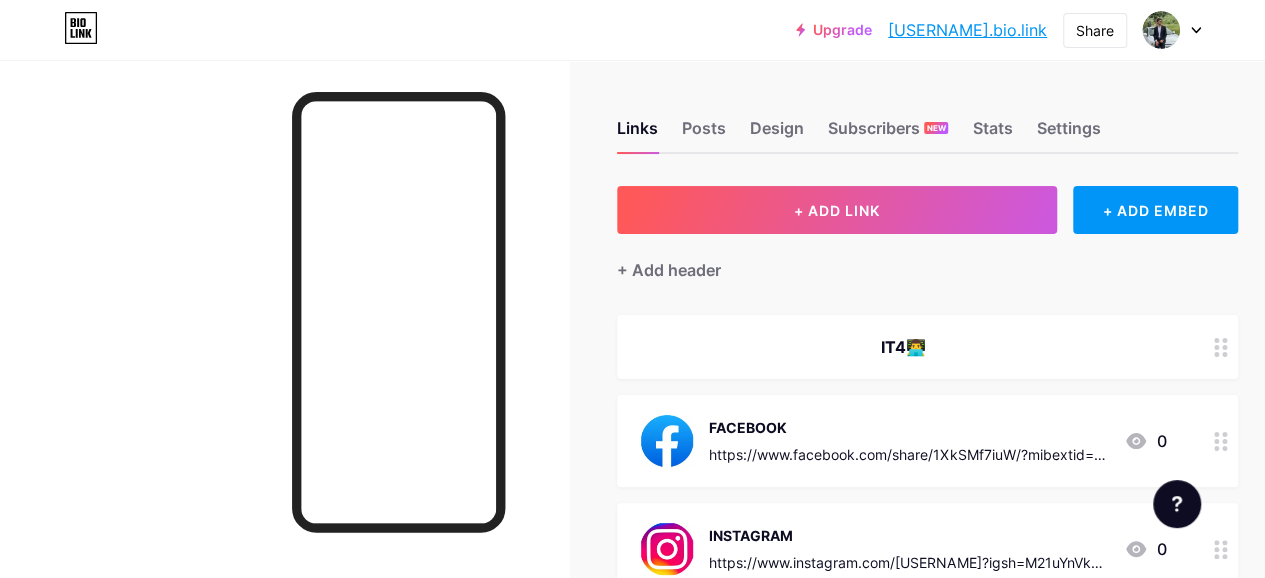 click 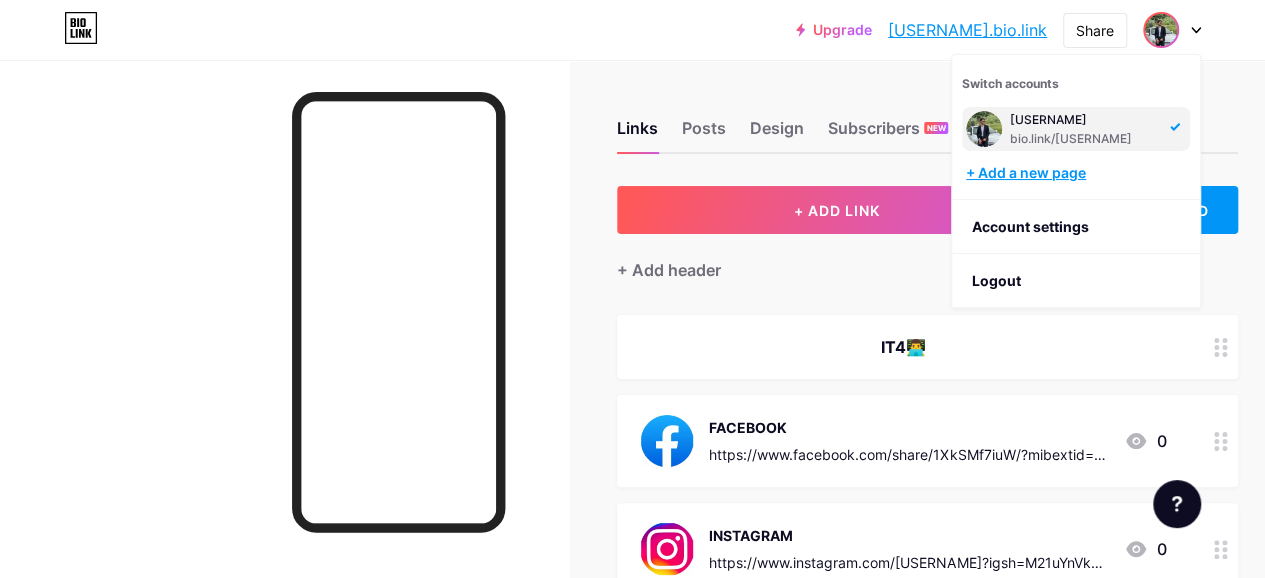click on "+ Add a new page" at bounding box center [1078, 173] 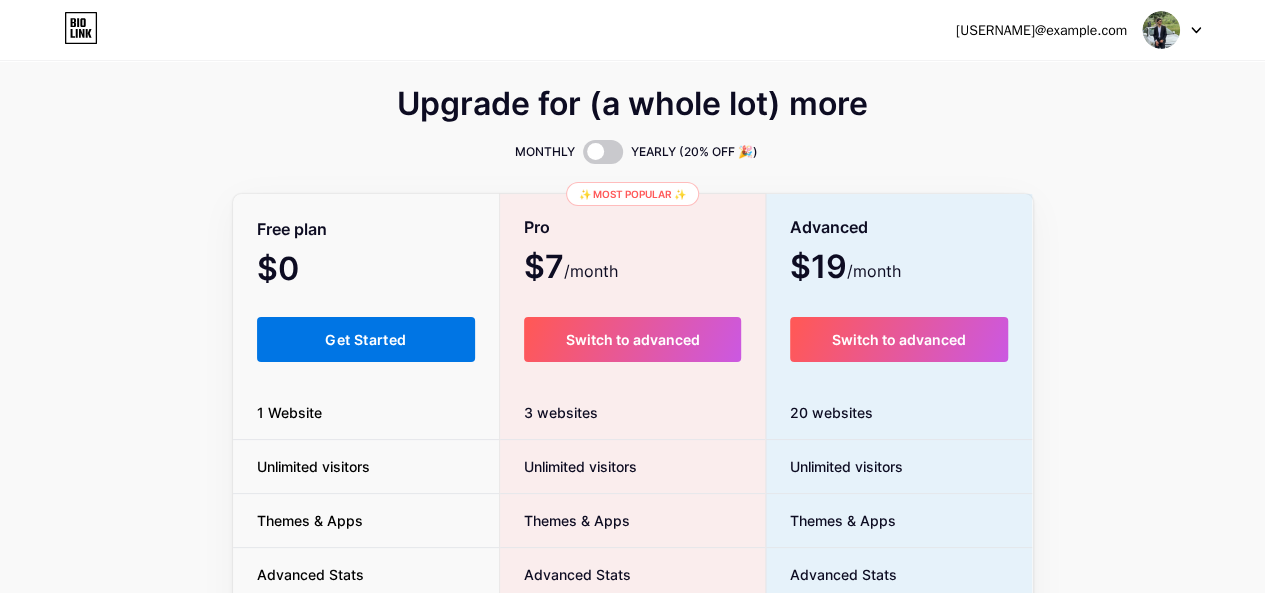 click on "Get Started" at bounding box center [365, 339] 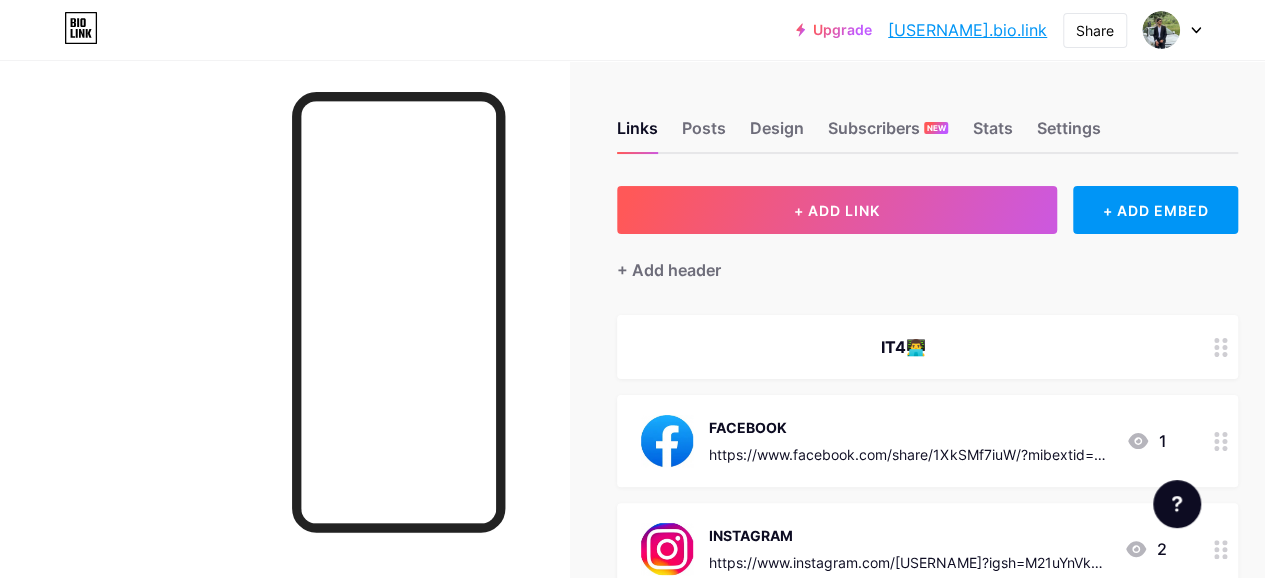 click 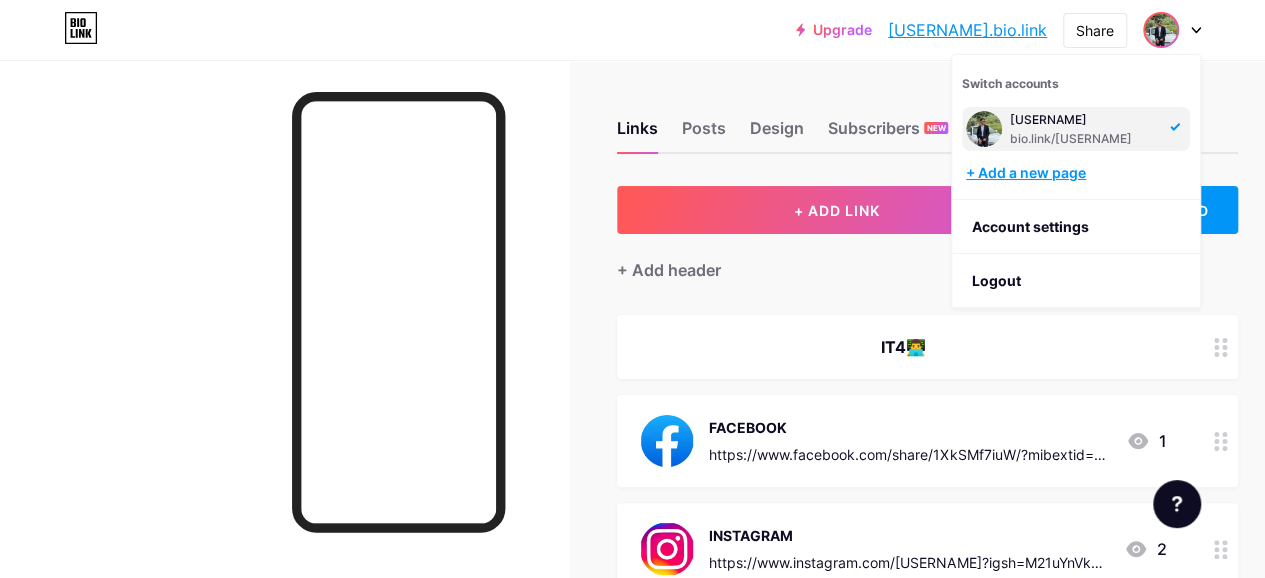 click on "+ Add a new page" at bounding box center (1078, 173) 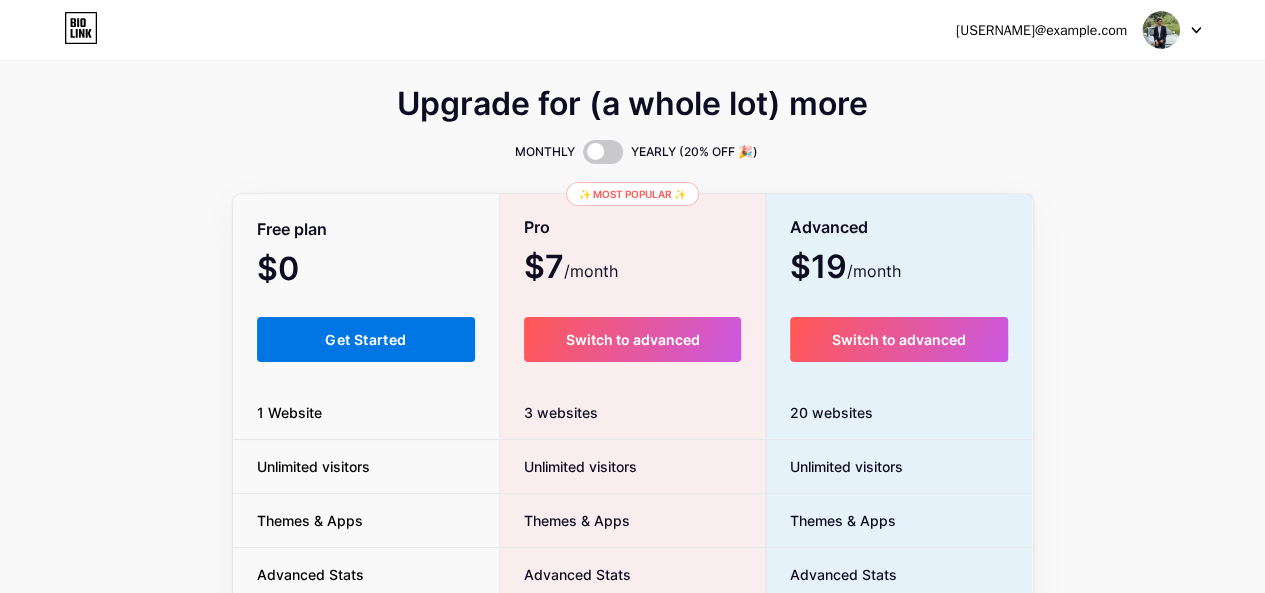 click on "Get Started" at bounding box center [365, 339] 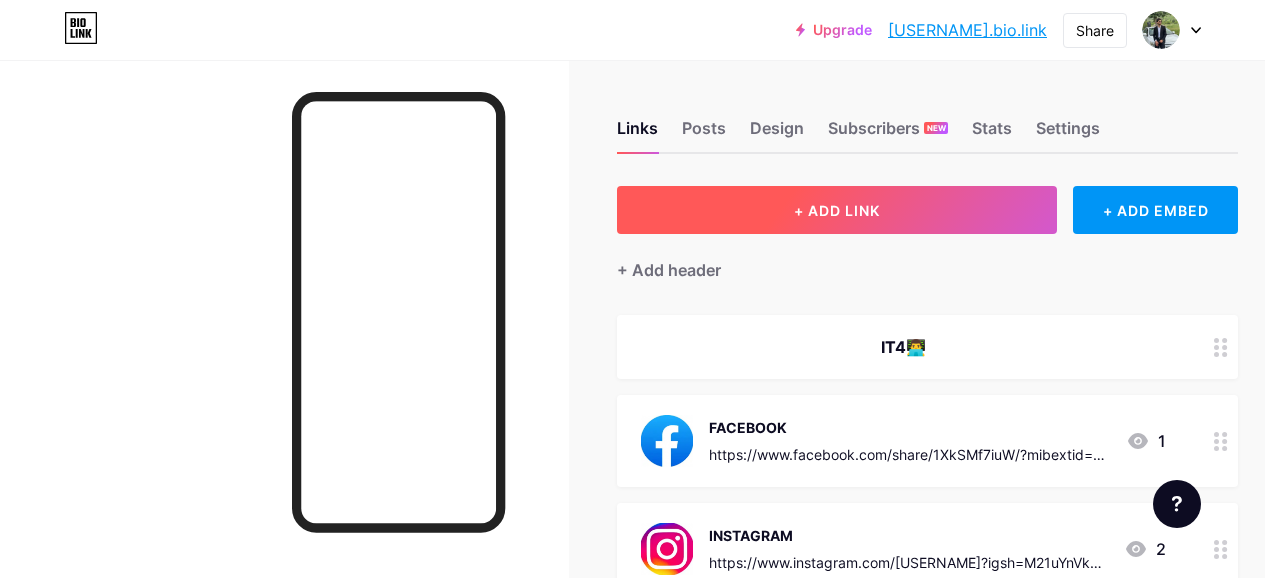 scroll, scrollTop: 0, scrollLeft: 0, axis: both 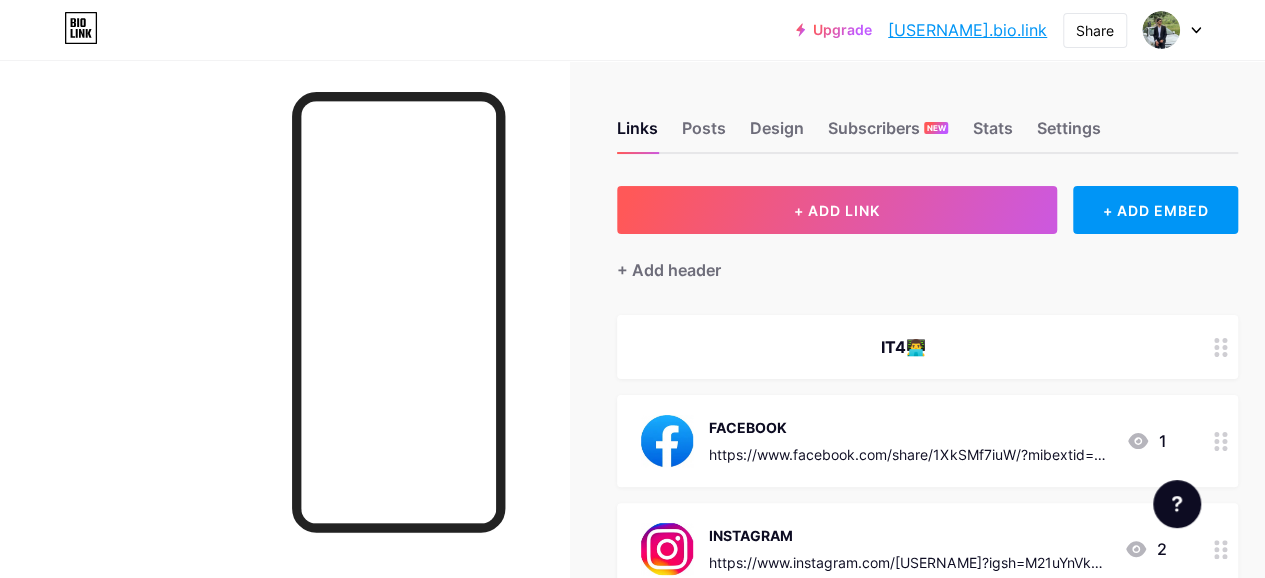 click on "Upgrade   rabihmka.bio.li...   rabihmka.bio.link   Share               Switch accounts     Rabi3_Surchi   bio.link/rabihmka       + Add a new page        Account settings   Logout" at bounding box center (632, 30) 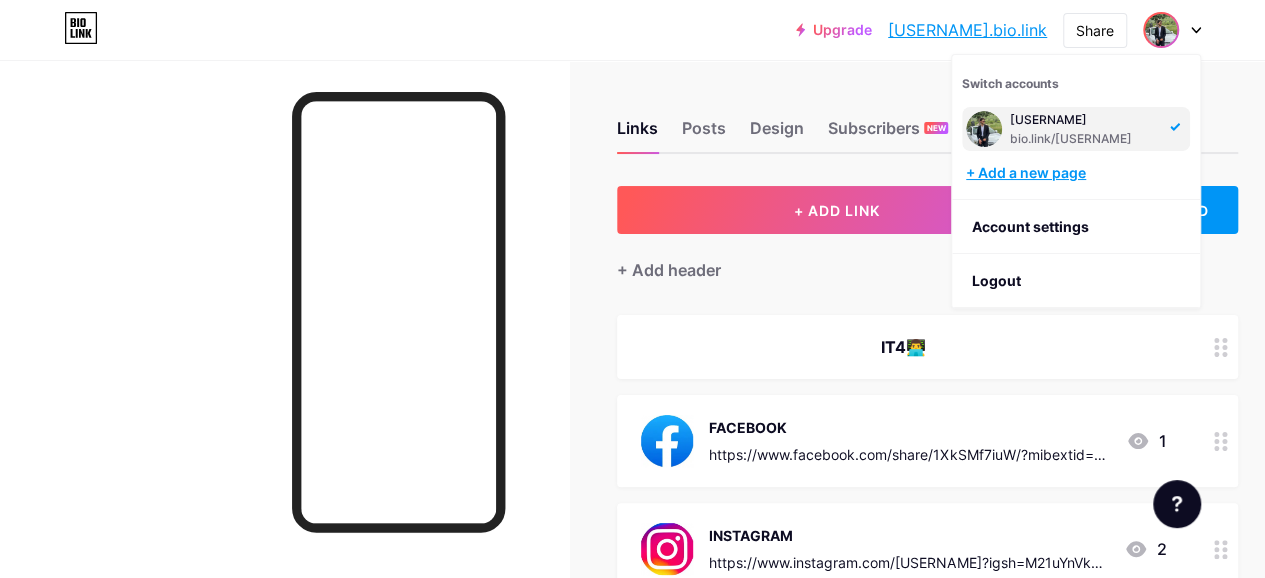 click on "+ Add a new page" at bounding box center (1078, 173) 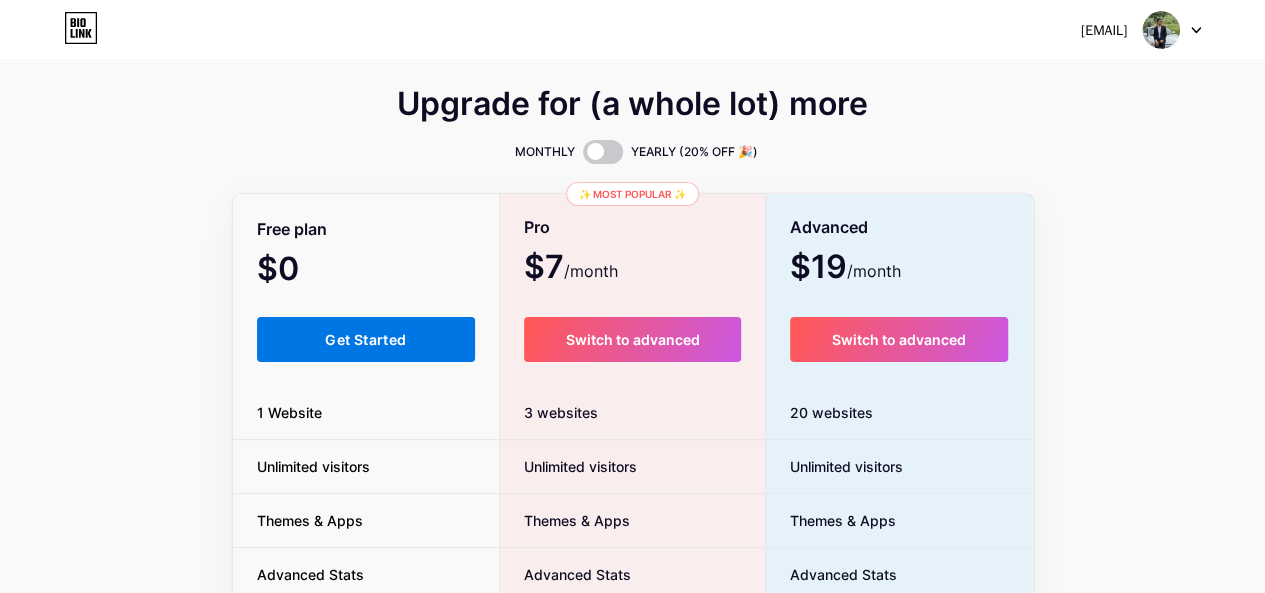 click on "Get Started" at bounding box center [366, 339] 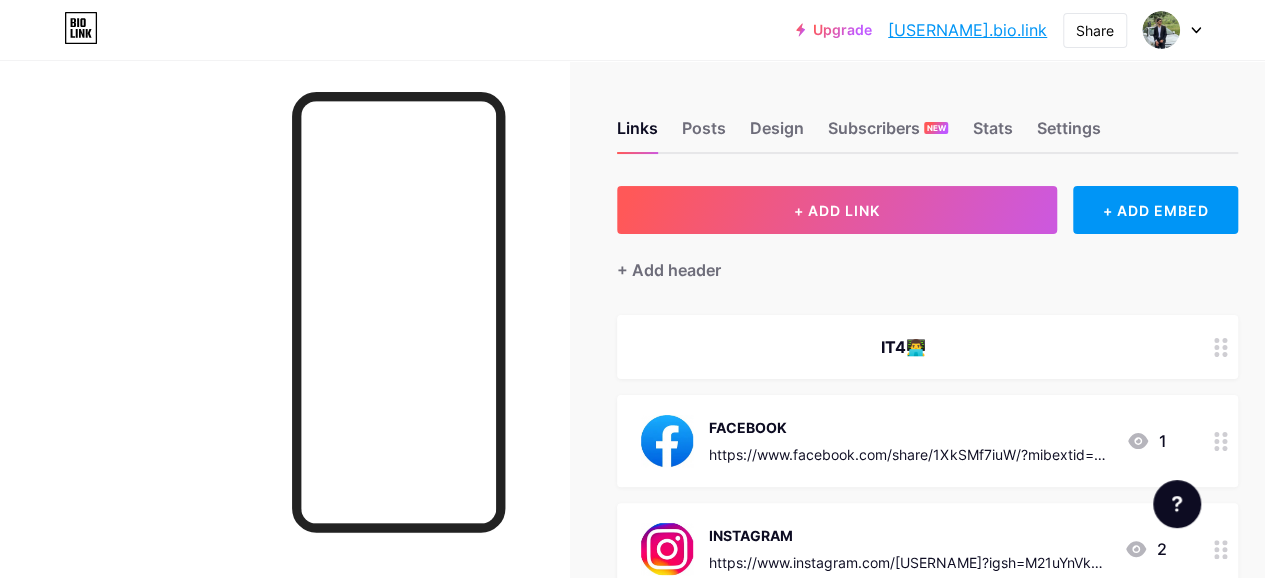 click at bounding box center [1172, 30] 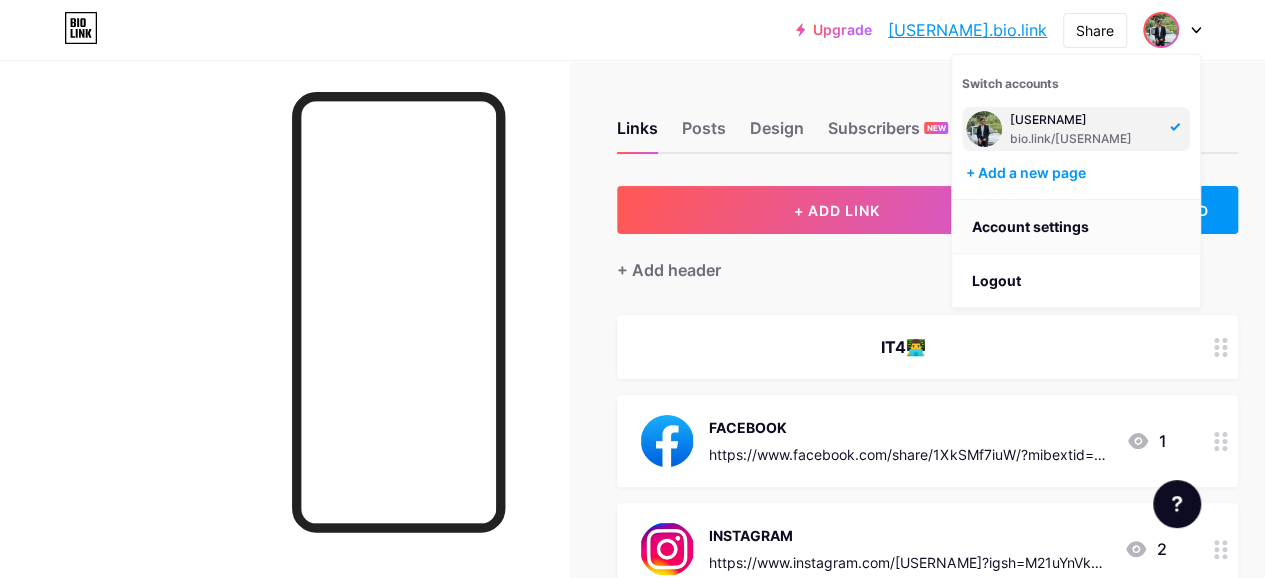 click on "Account settings" at bounding box center [1076, 227] 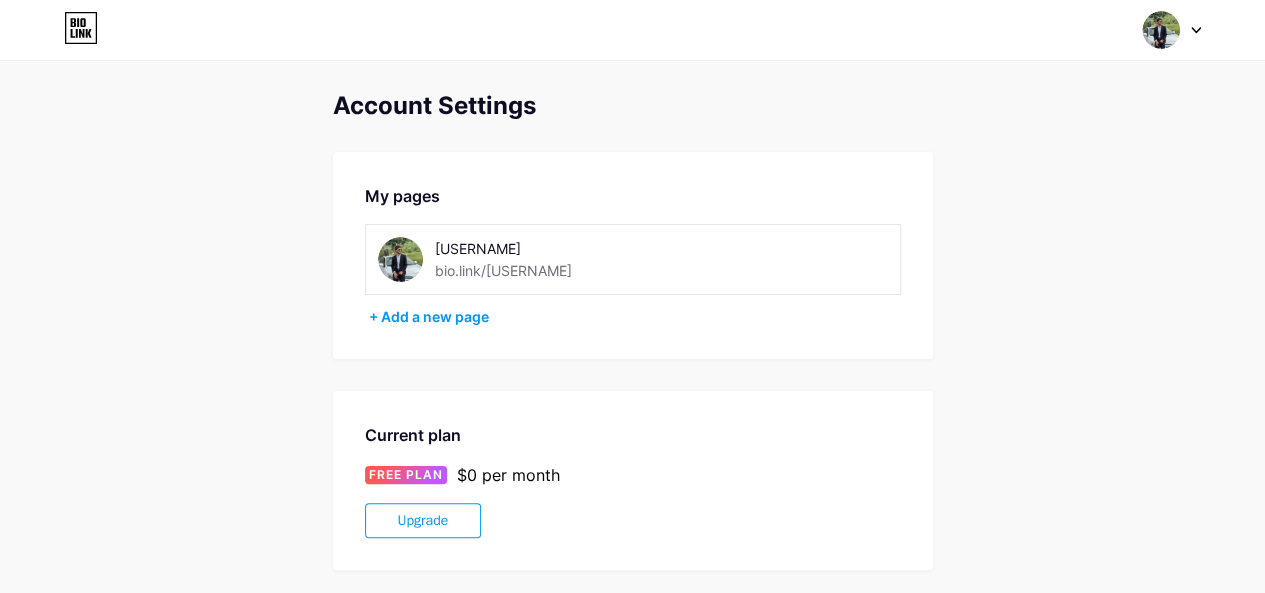 click on "My pages     Rabi3_Surchi   bio.link/rabihmka      + Add a new page" at bounding box center (633, 255) 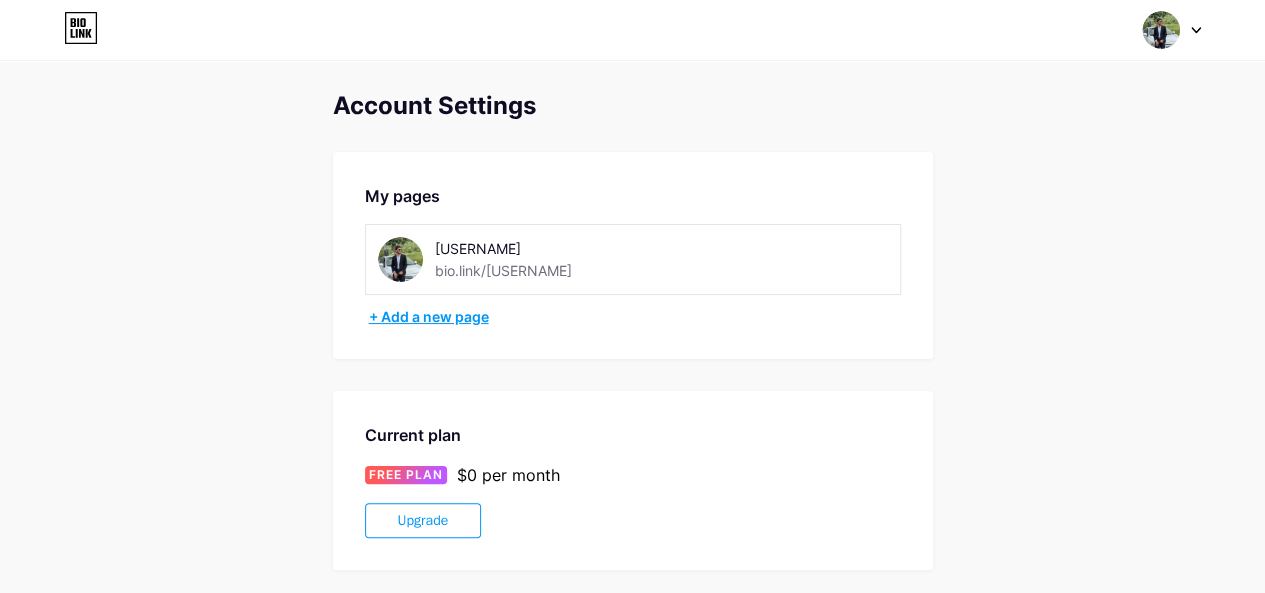click on "+ Add a new page" at bounding box center (635, 317) 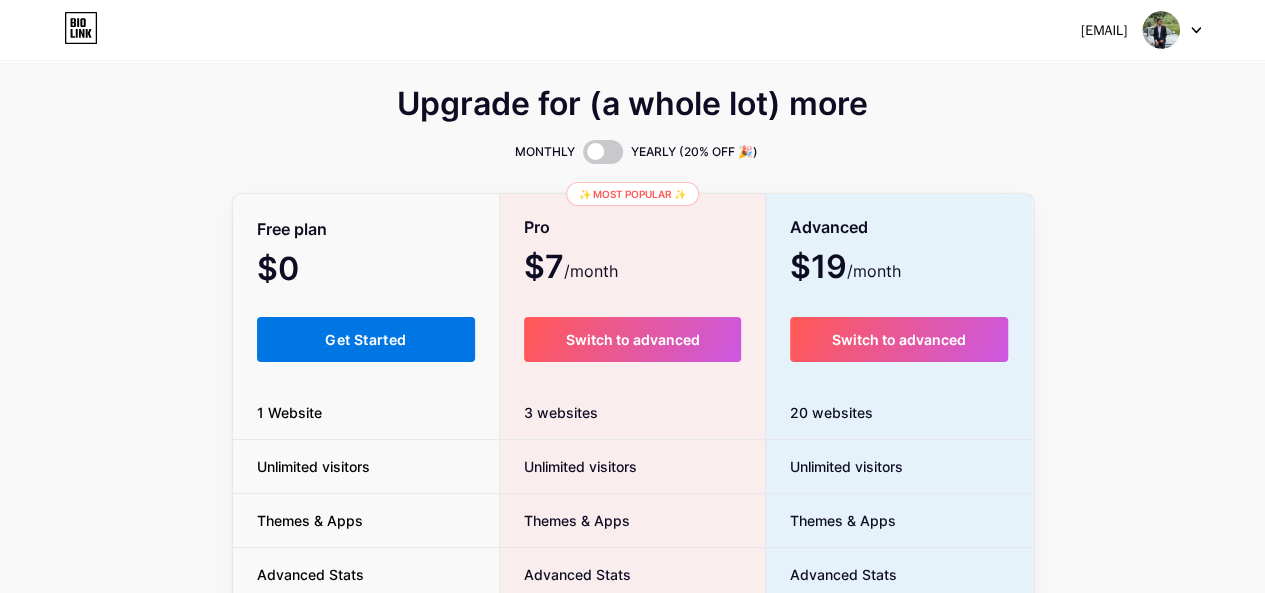 click on "Get Started" at bounding box center [366, 339] 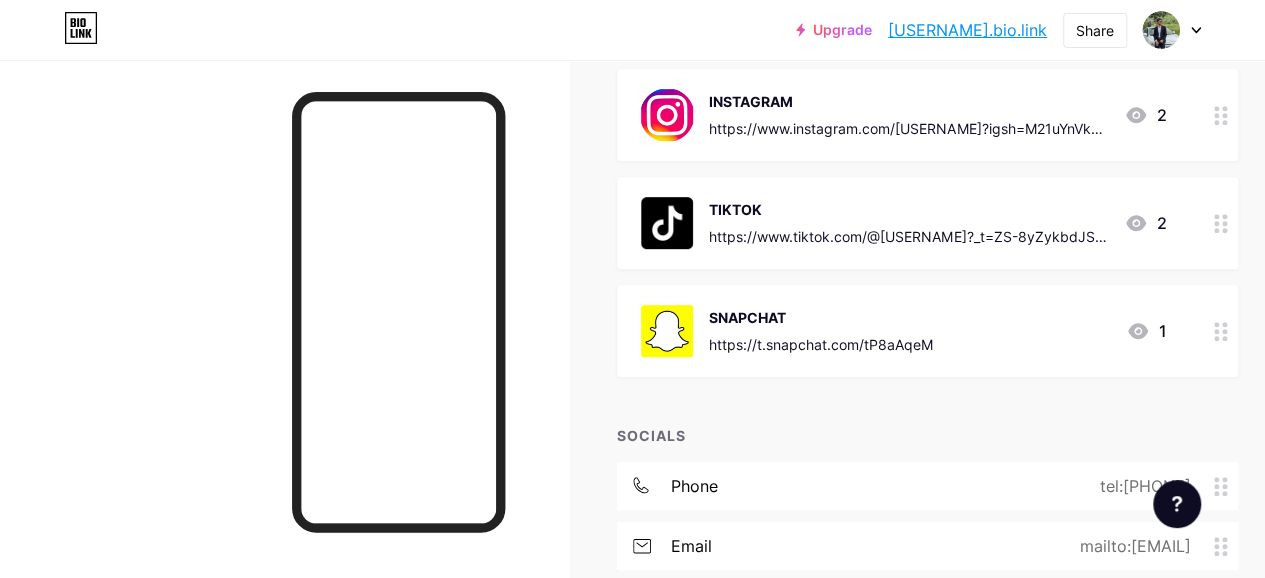 scroll, scrollTop: 438, scrollLeft: 0, axis: vertical 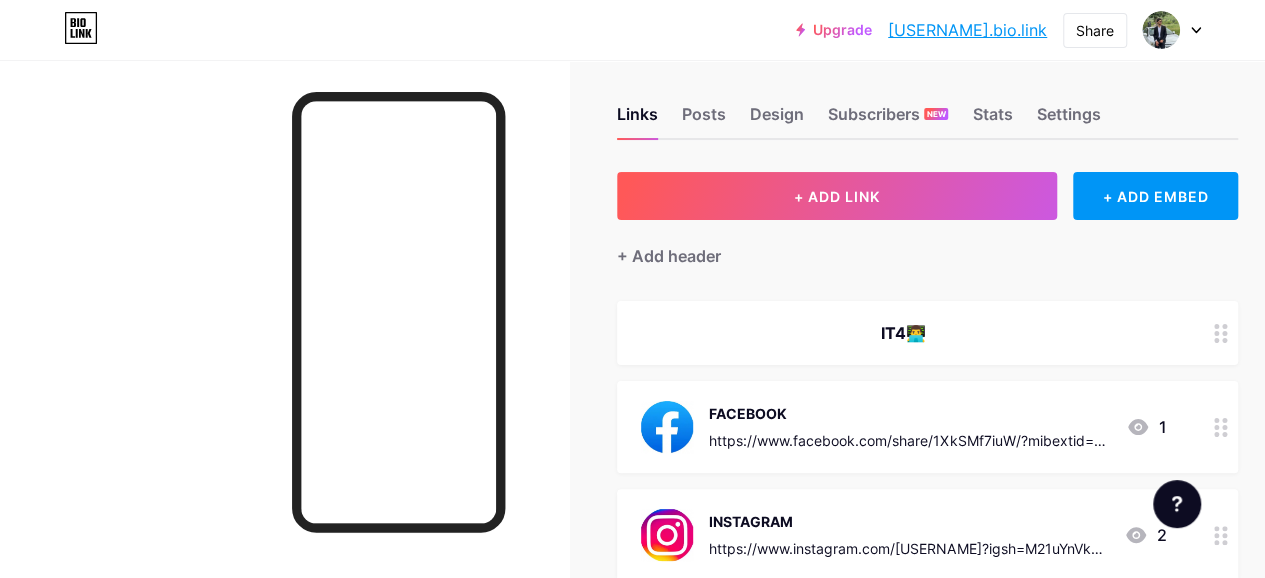 click 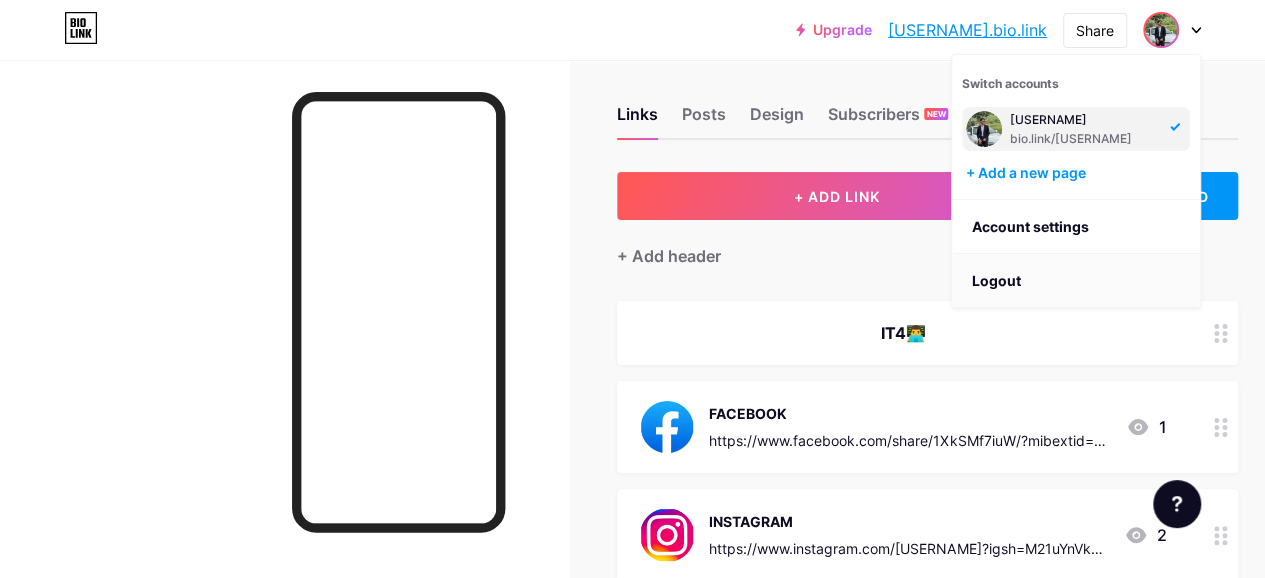 click on "Logout" at bounding box center [1076, 281] 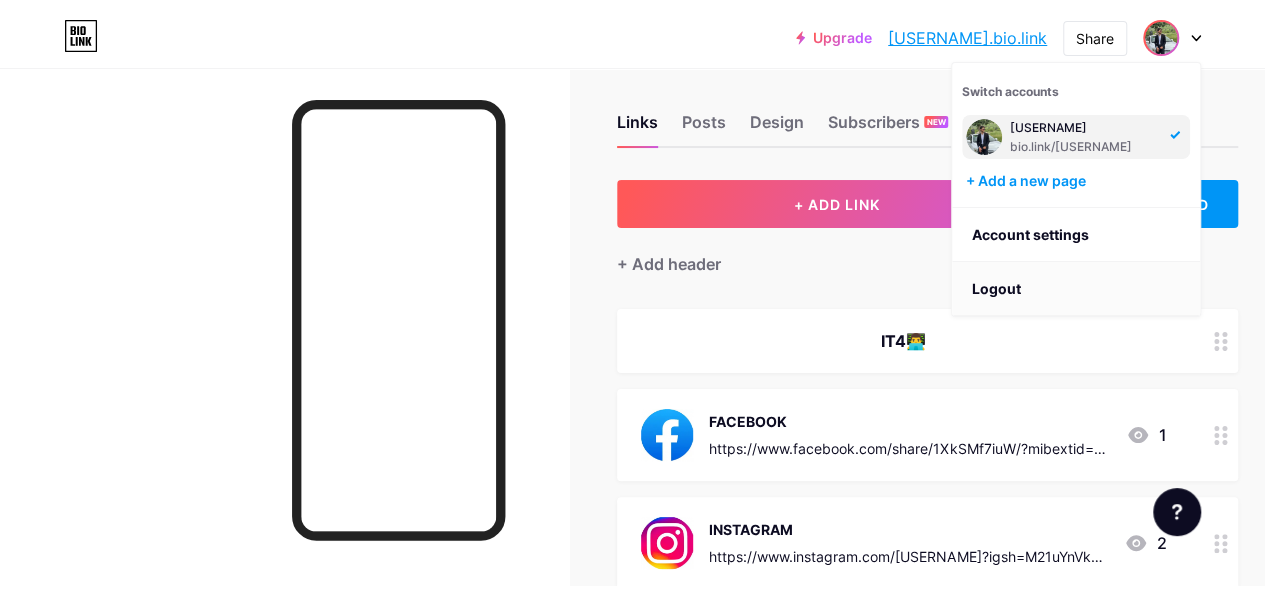 scroll, scrollTop: 0, scrollLeft: 0, axis: both 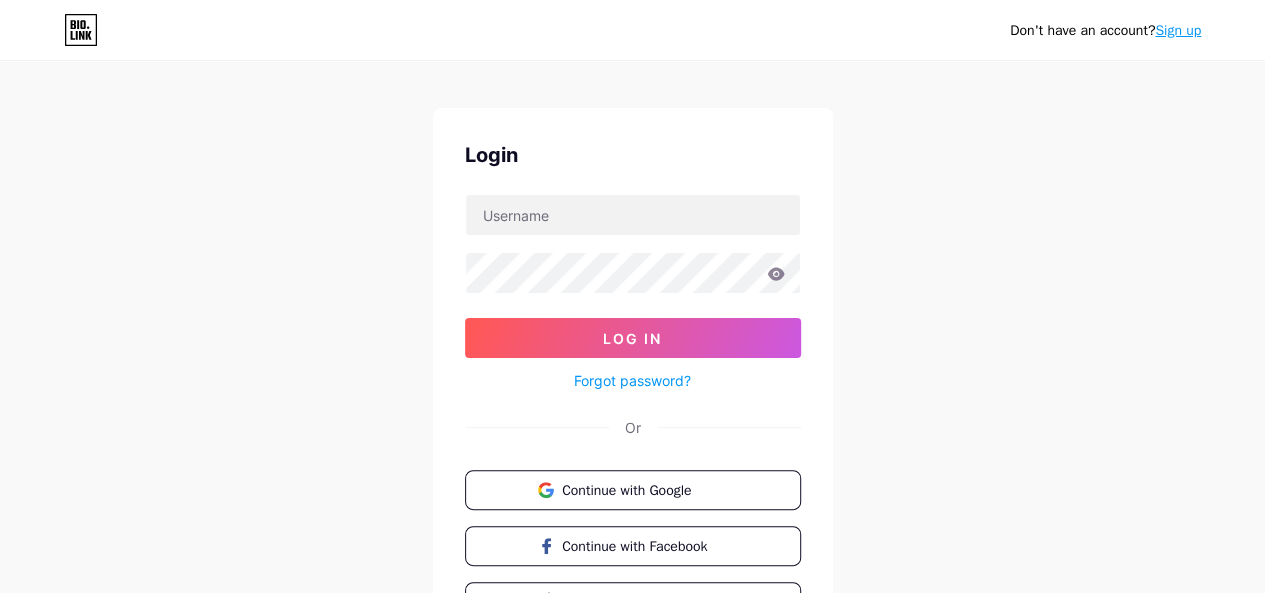click on "Sign up" at bounding box center [1178, 30] 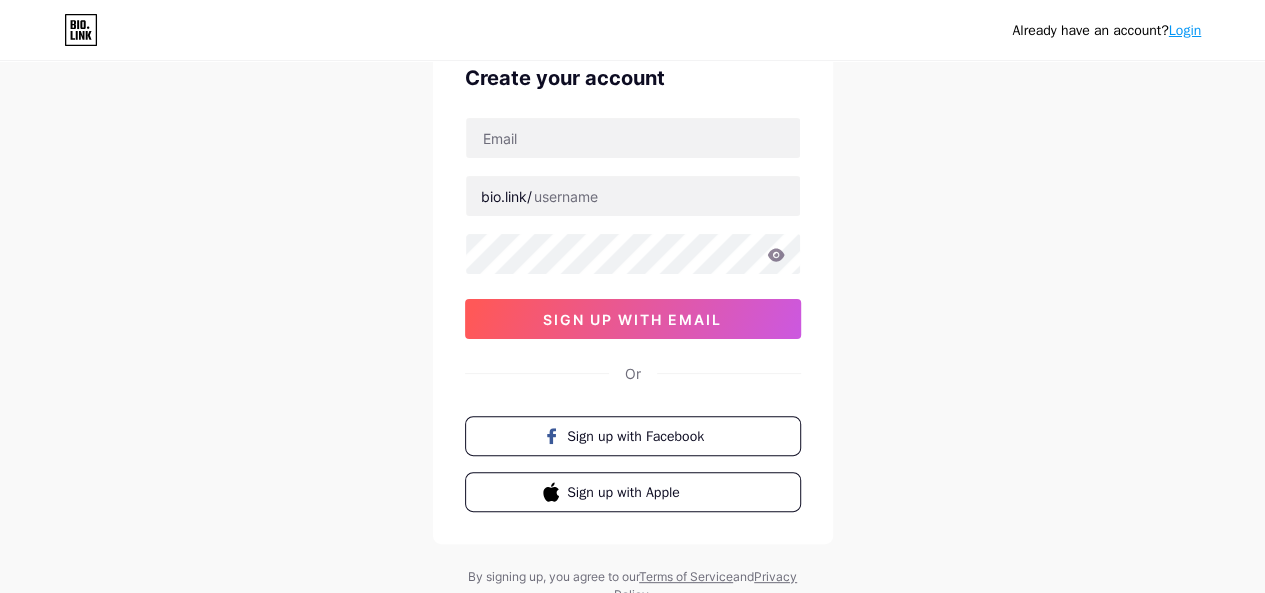 scroll, scrollTop: 102, scrollLeft: 0, axis: vertical 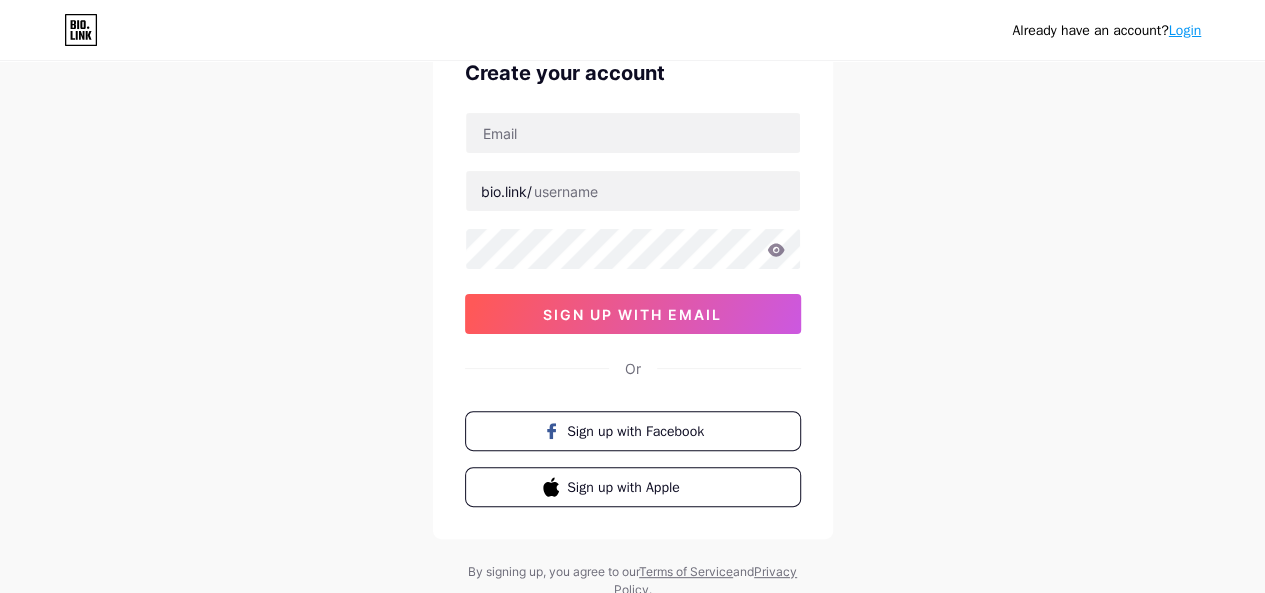 drag, startPoint x: 1172, startPoint y: 18, endPoint x: 1169, endPoint y: 29, distance: 11.401754 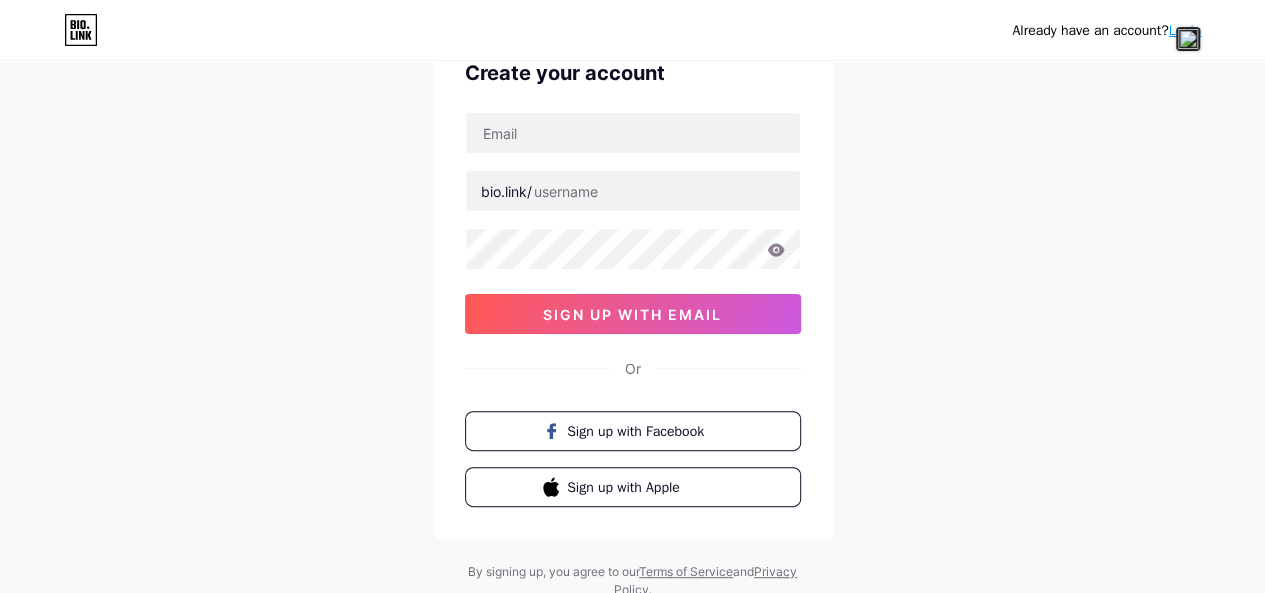 click on "Already have an account?  Login   Create your account         bio.link/                       sign up with email         Or       Sign up with Facebook
Sign up with Apple
By signing up, you agree to our  Terms of Service  and  Privacy Policy ." at bounding box center [632, 280] 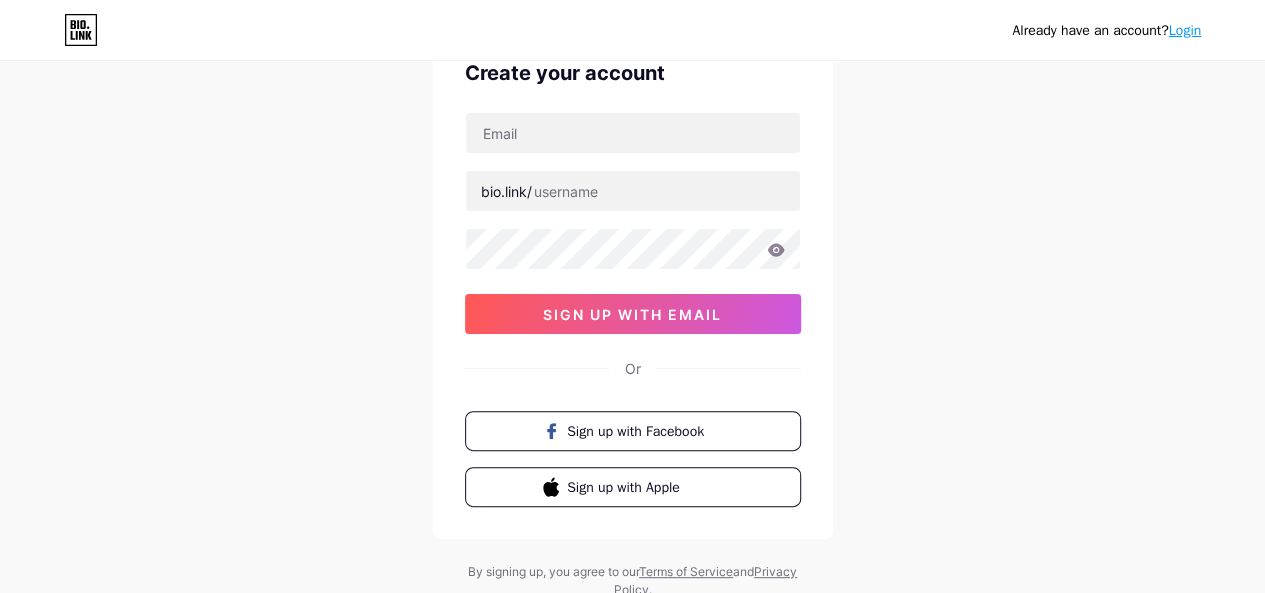 click on "Login" at bounding box center [1185, 30] 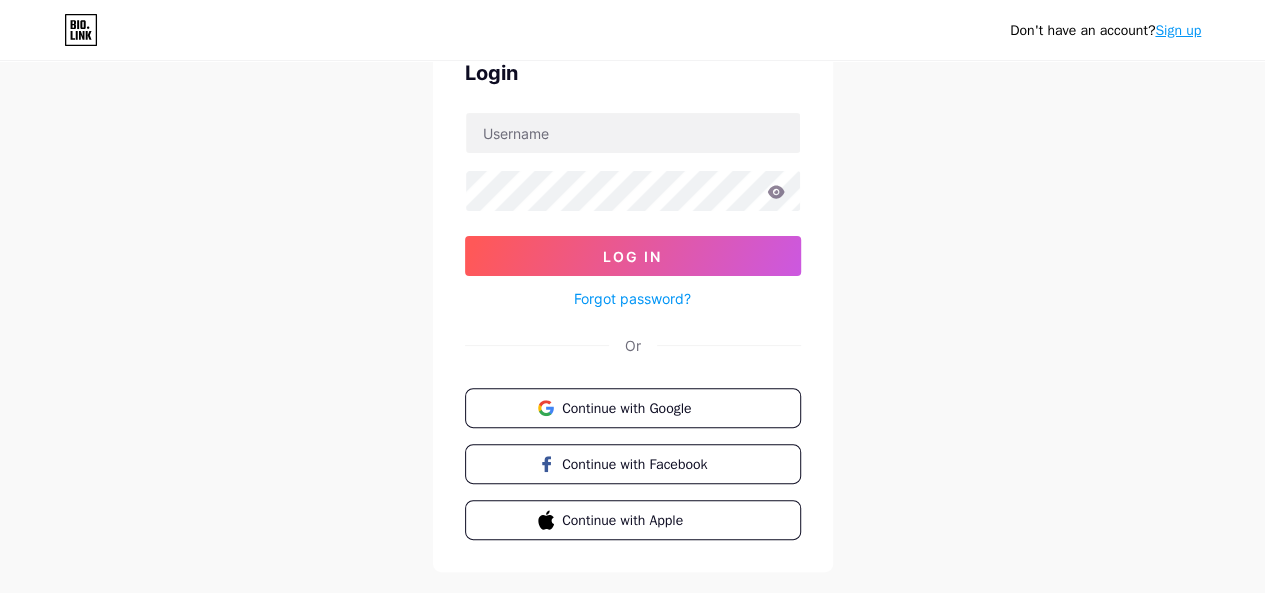 scroll, scrollTop: 0, scrollLeft: 0, axis: both 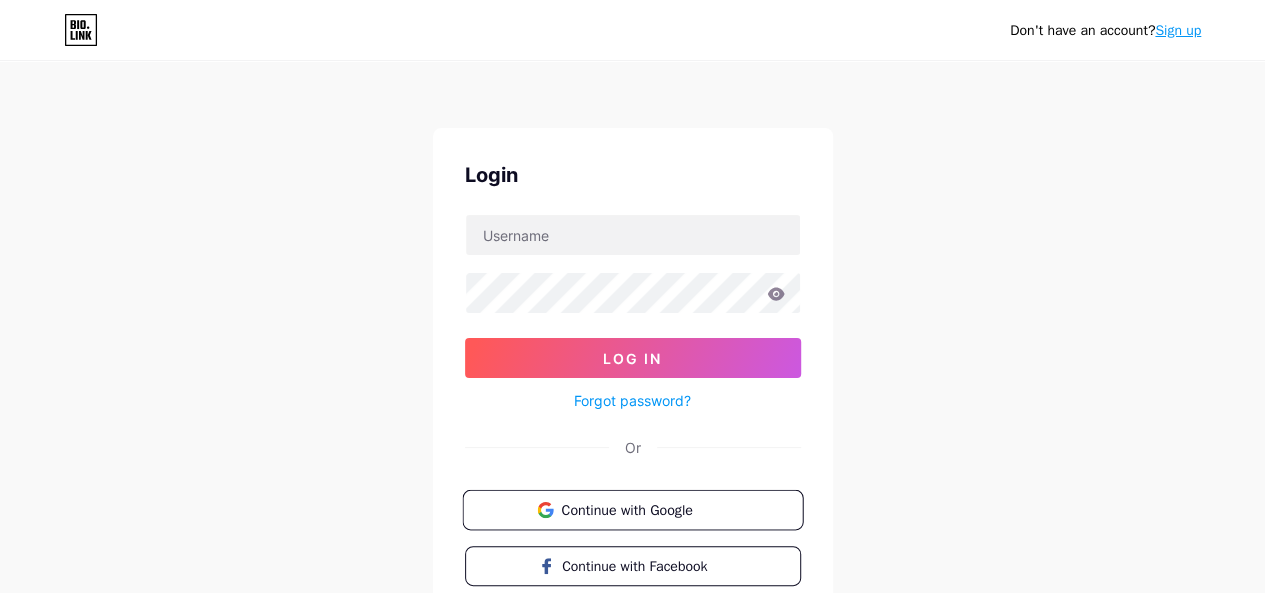 click on "Continue with Google" at bounding box center [644, 509] 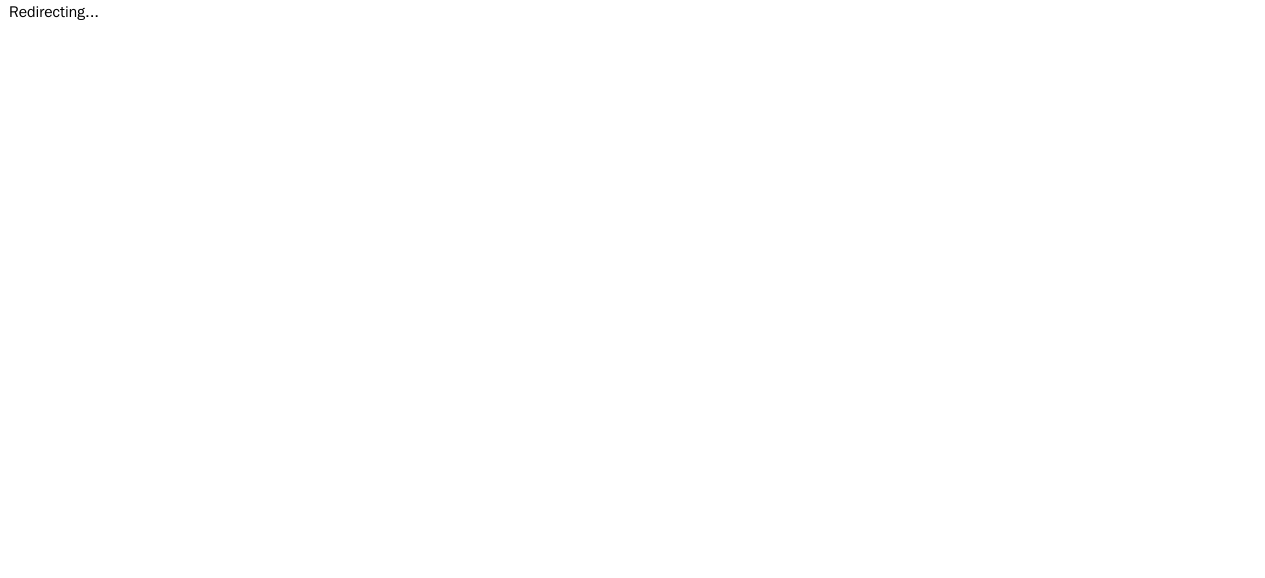 scroll, scrollTop: 0, scrollLeft: 0, axis: both 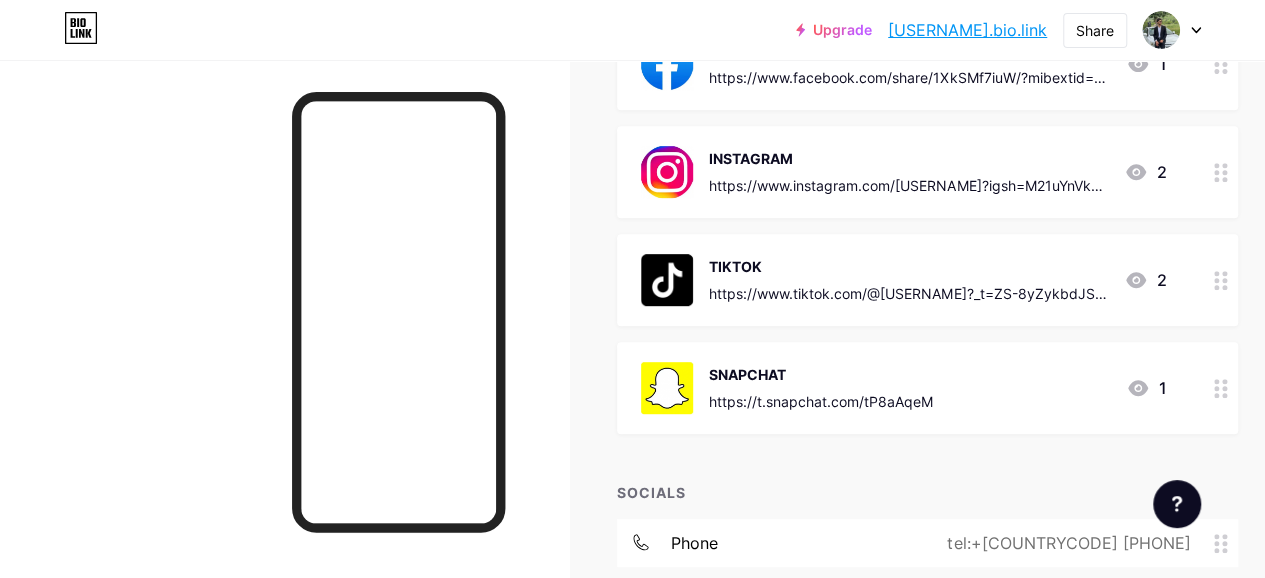 click at bounding box center (1172, 30) 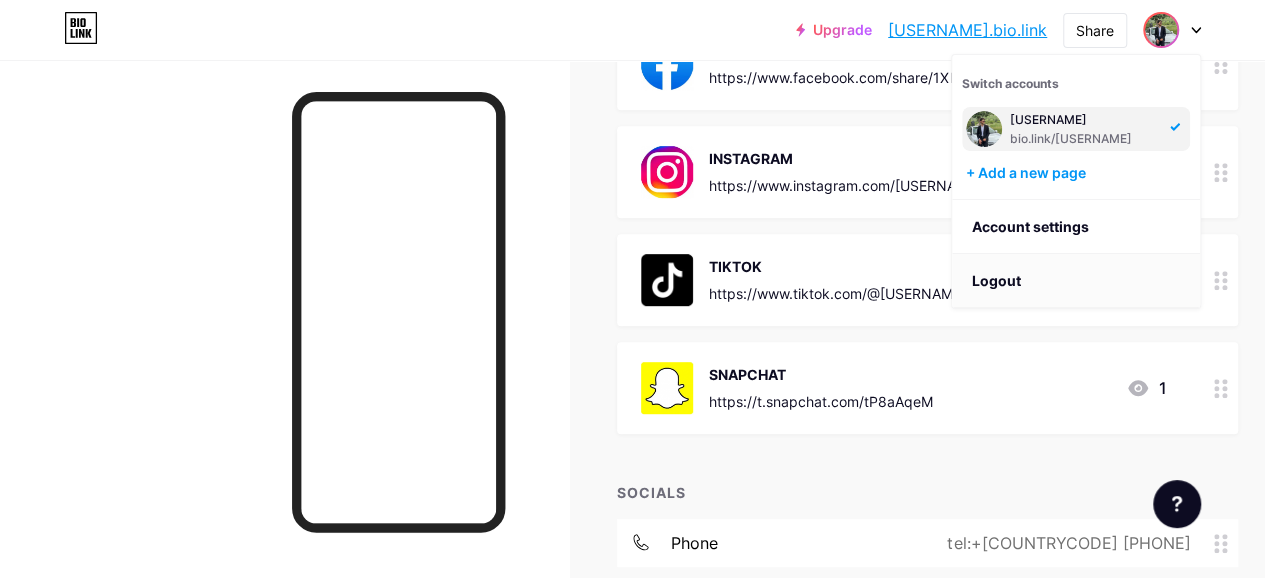 click on "Logout" at bounding box center (1076, 281) 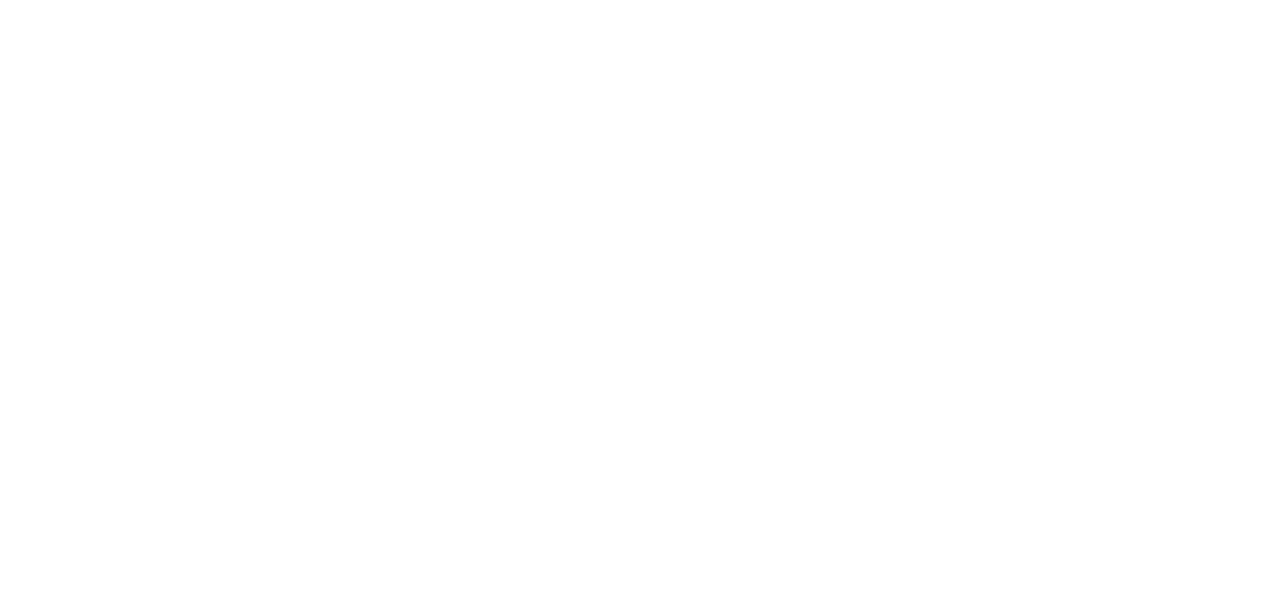 scroll, scrollTop: 0, scrollLeft: 0, axis: both 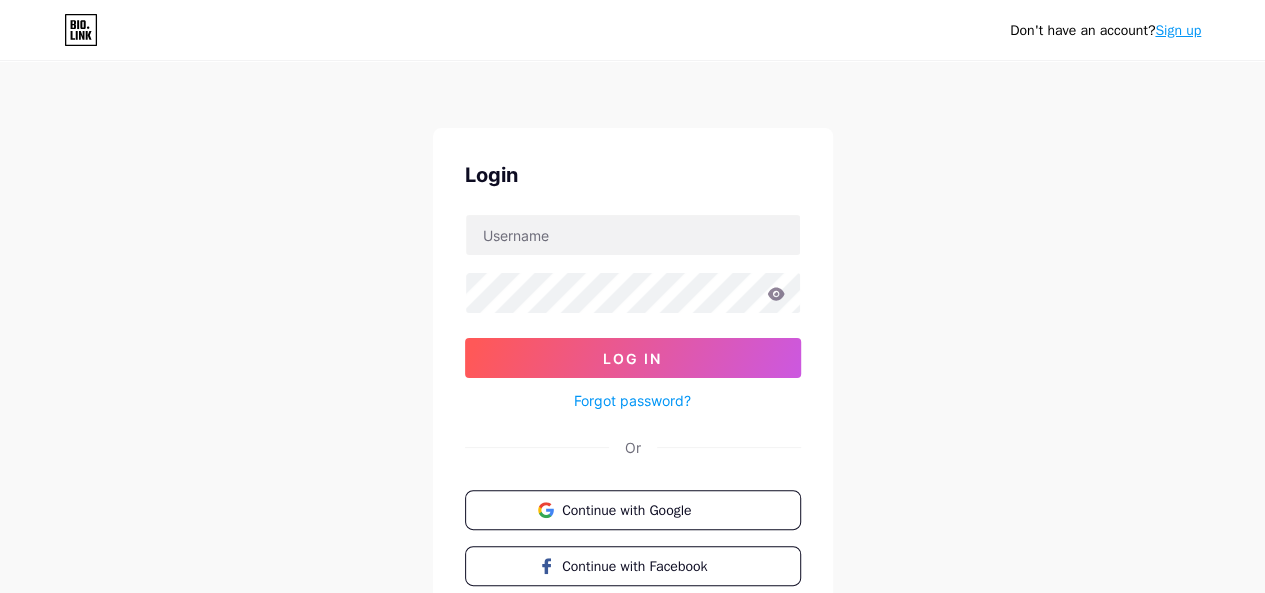click on "Sign up" at bounding box center (1178, 30) 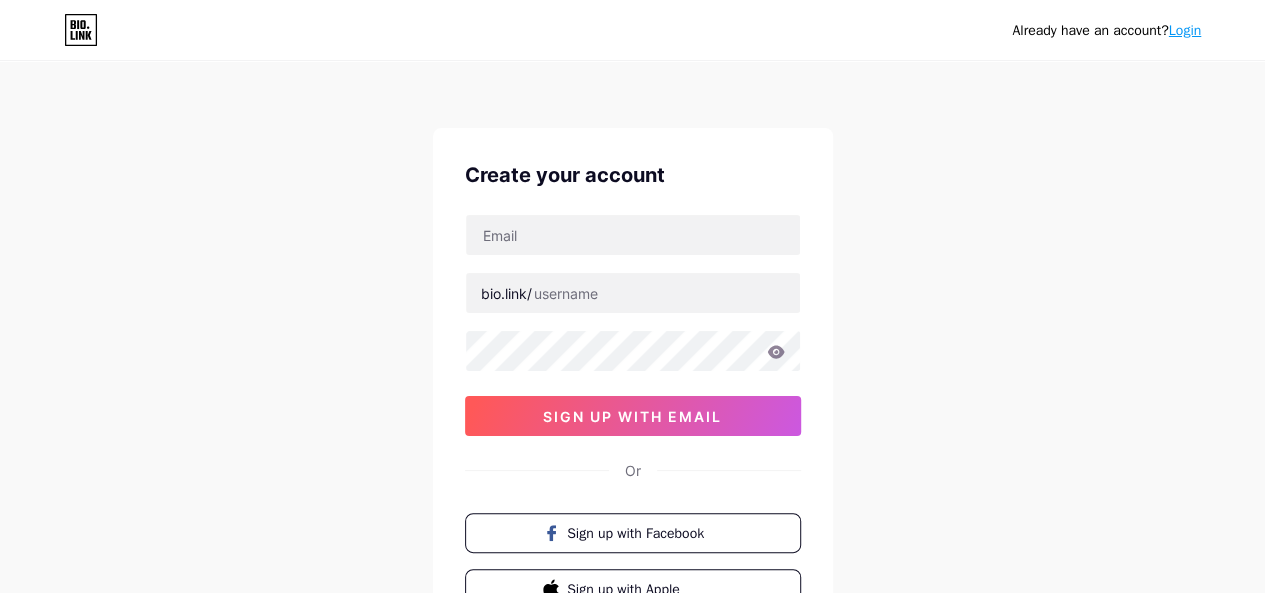 click on "Login" at bounding box center (1185, 30) 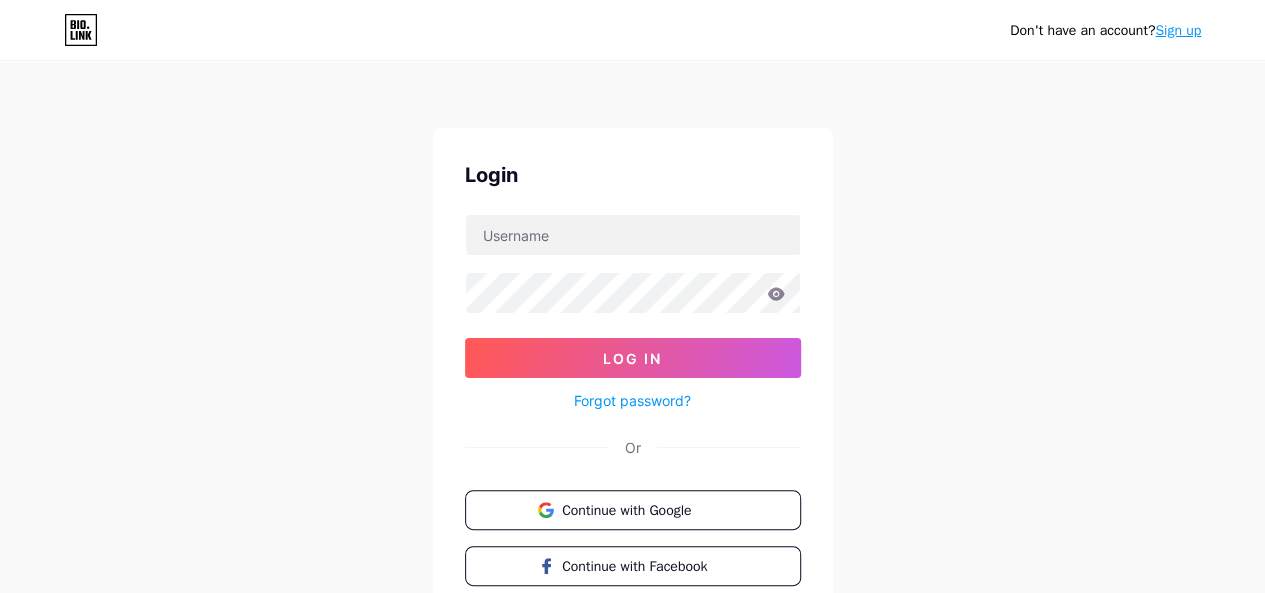 click on "Sign up" at bounding box center (1178, 30) 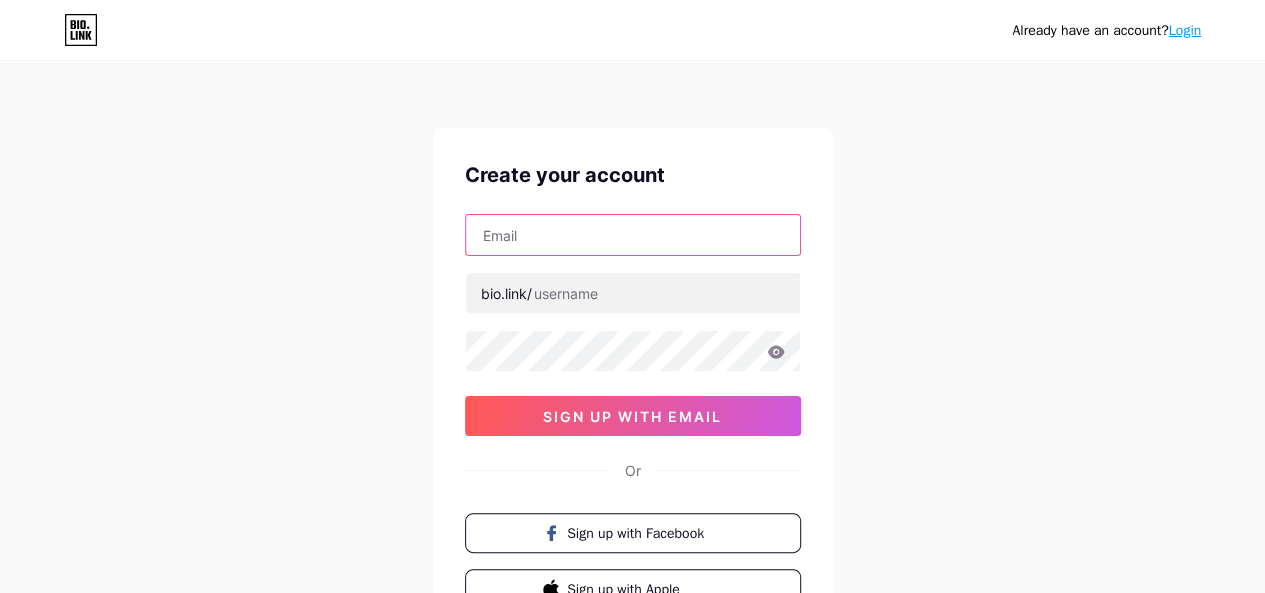 click at bounding box center (633, 235) 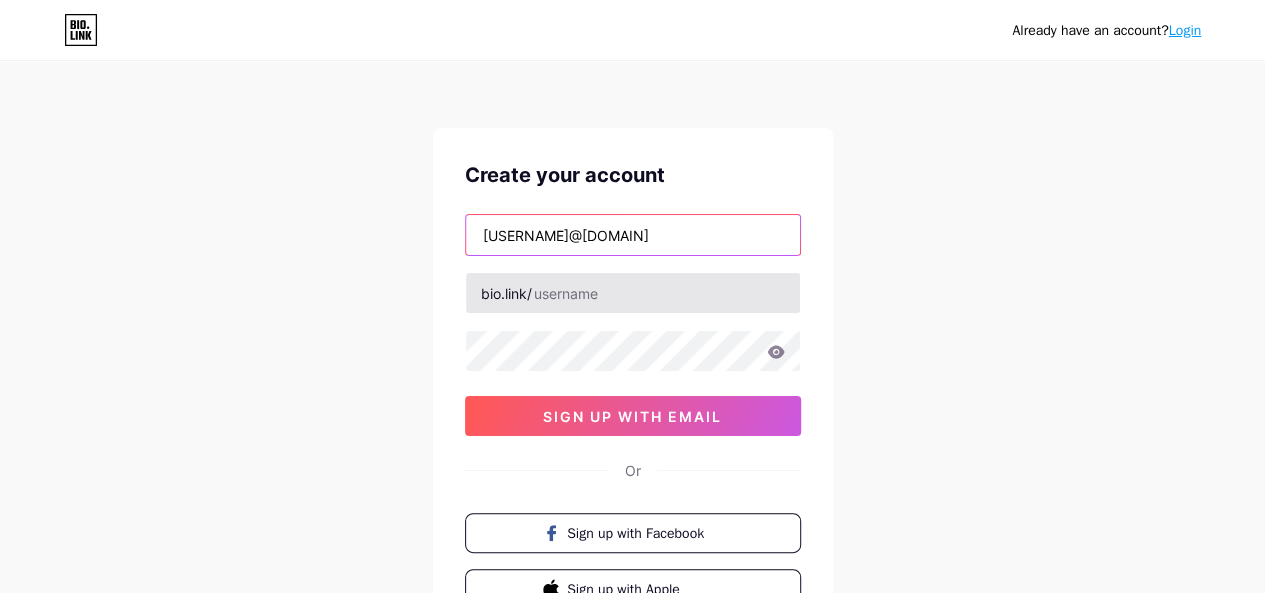 type on "robai3dr@gmail.com" 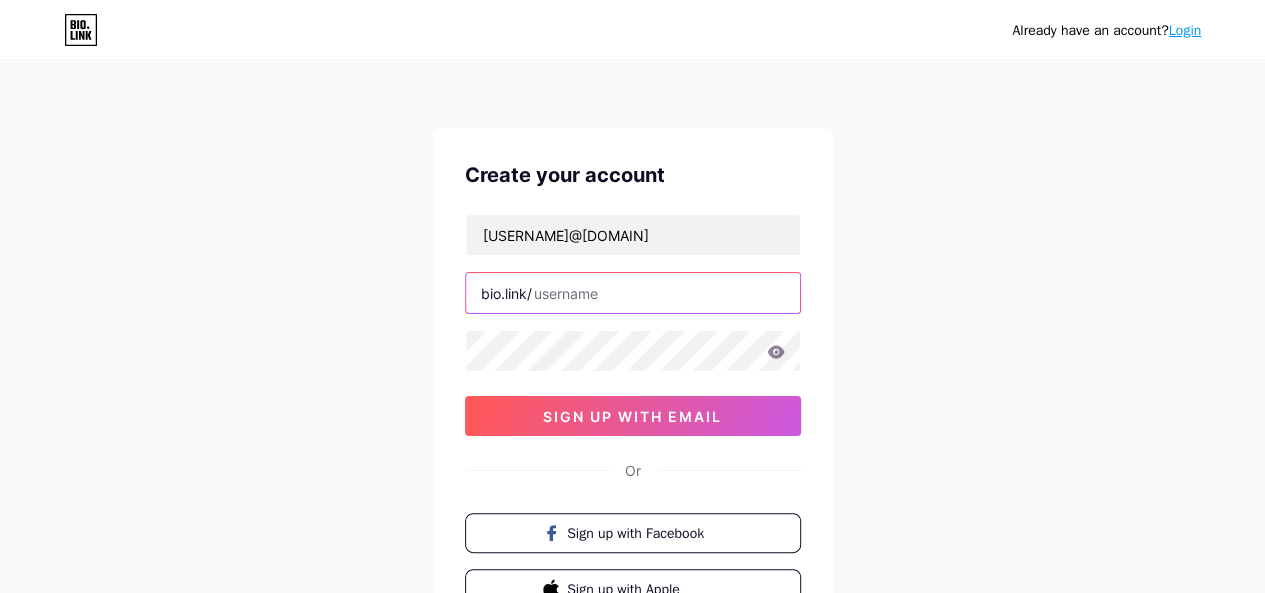 click at bounding box center (633, 293) 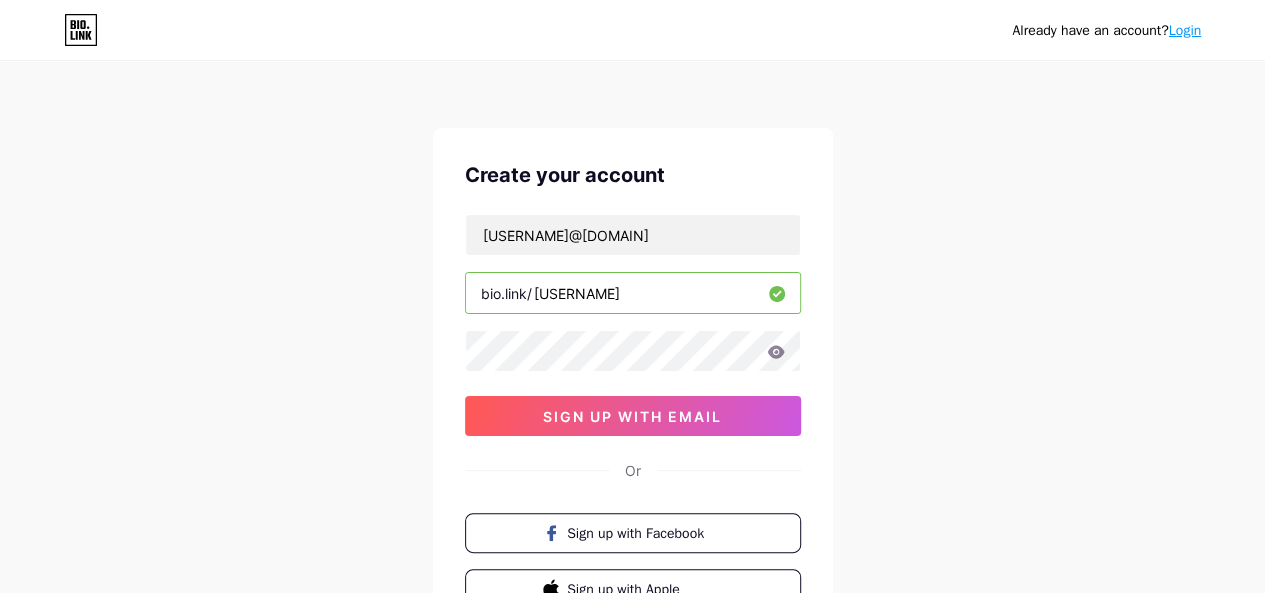 type on "aliakreyi" 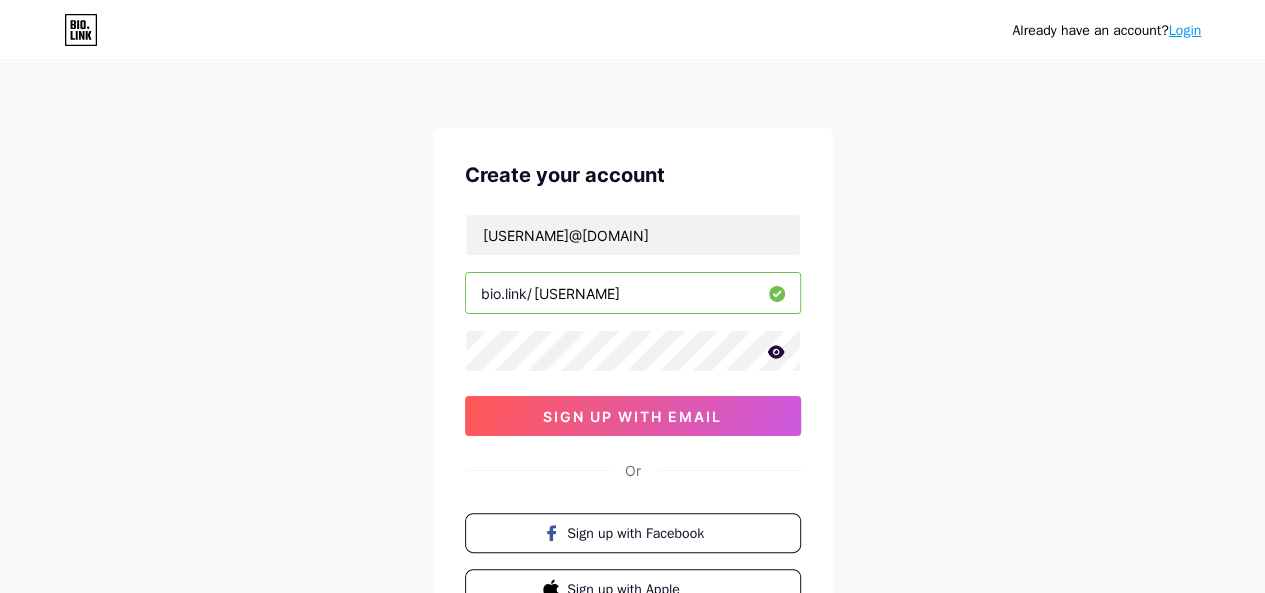 click 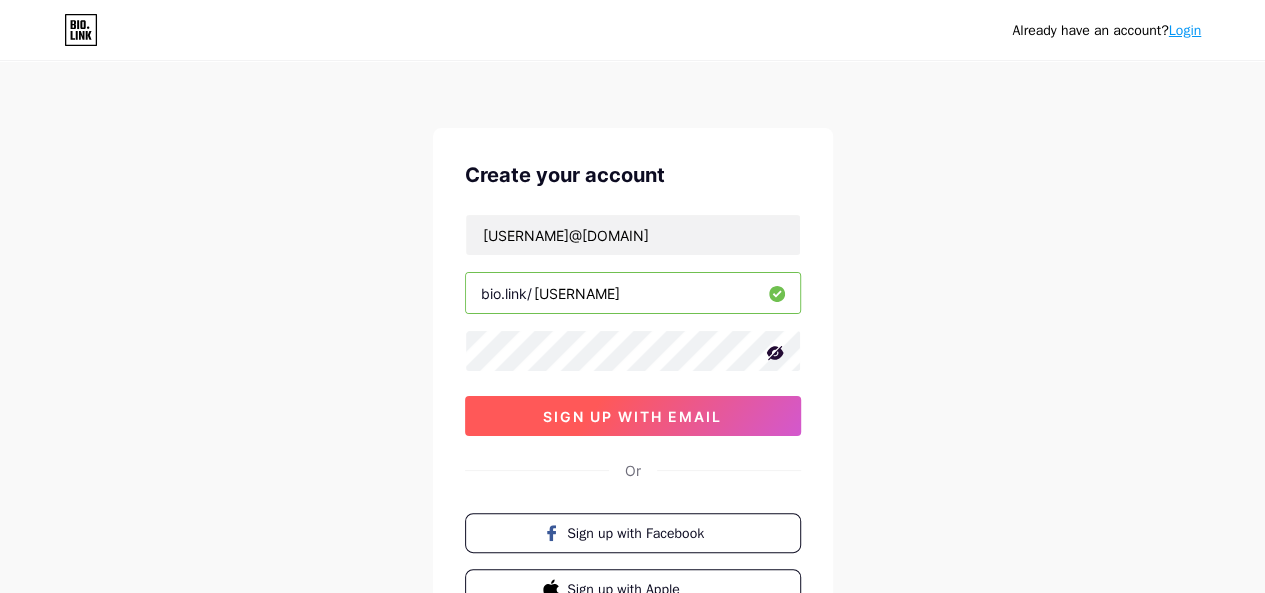 click on "sign up with email" at bounding box center [632, 416] 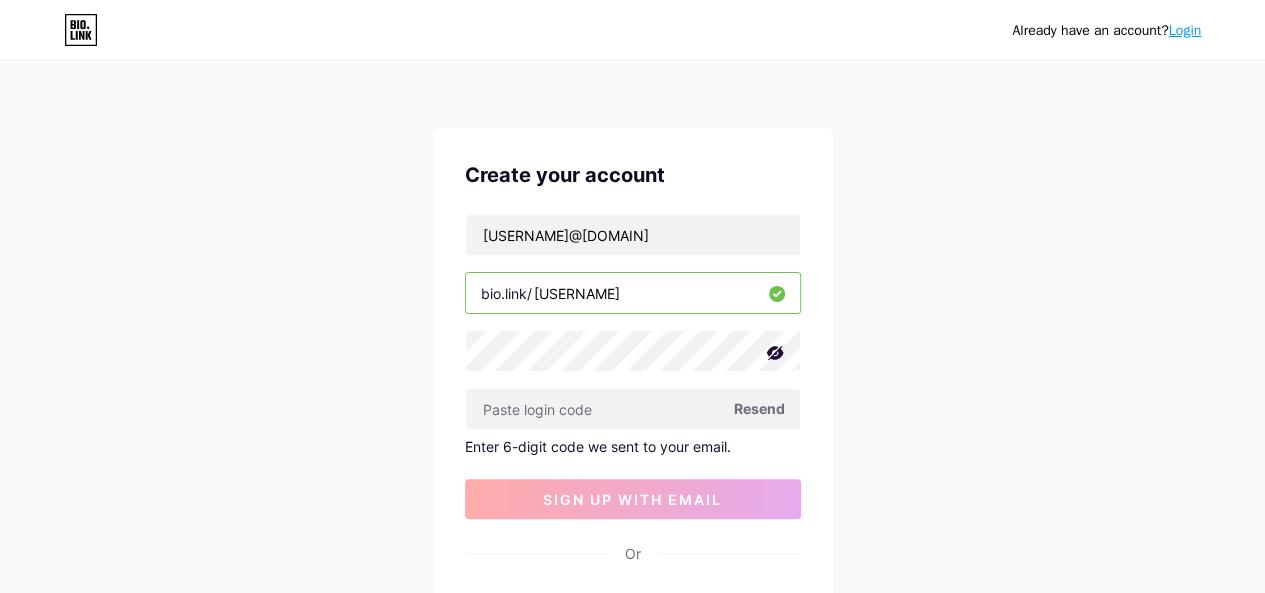 click on "Already have an account?  Login   Create your account     robai3dr@gmail.com     bio.link/   aliakreyi                 Resend     Enter 6-digit code we sent to your email.         sign up with email         Or       Sign up with Facebook
Sign up with Apple
By signing up, you agree to our  Terms of Service  and  Privacy Policy ." at bounding box center [632, 424] 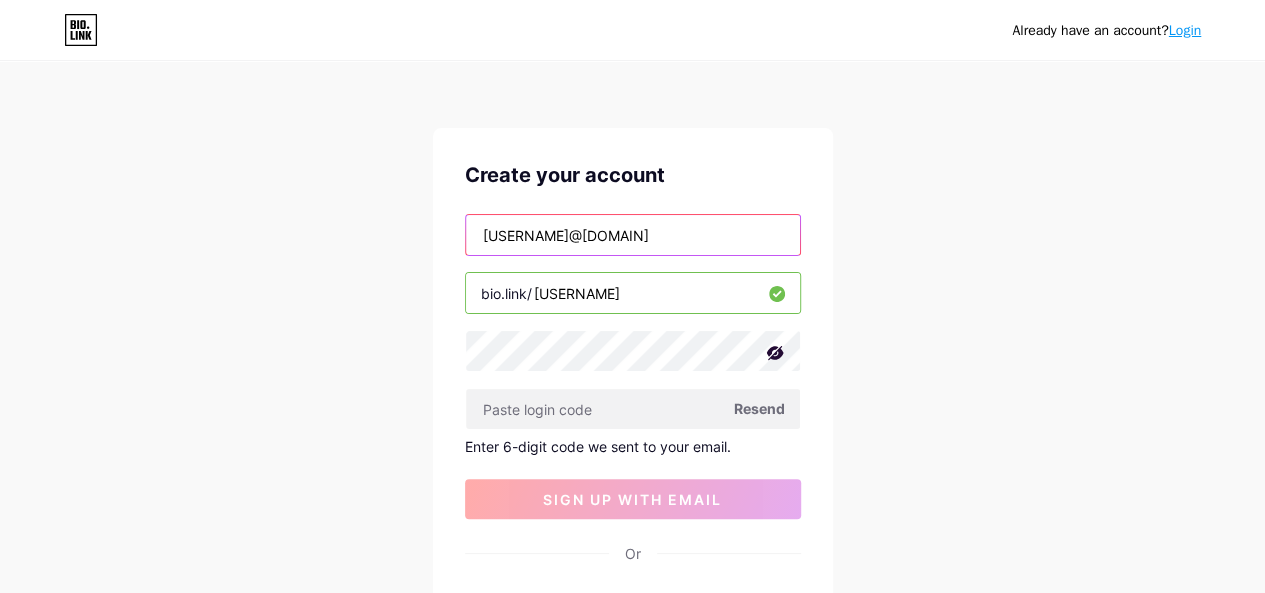 drag, startPoint x: 622, startPoint y: 236, endPoint x: 443, endPoint y: 229, distance: 179.13683 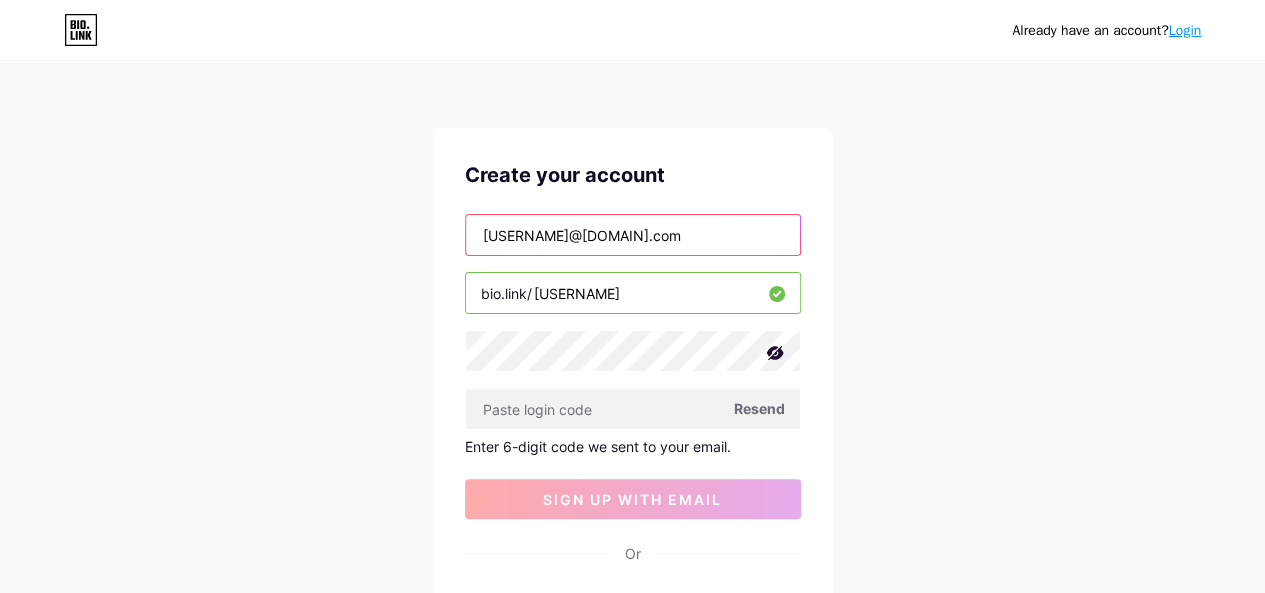 type on "robai3dr@gmail.com" 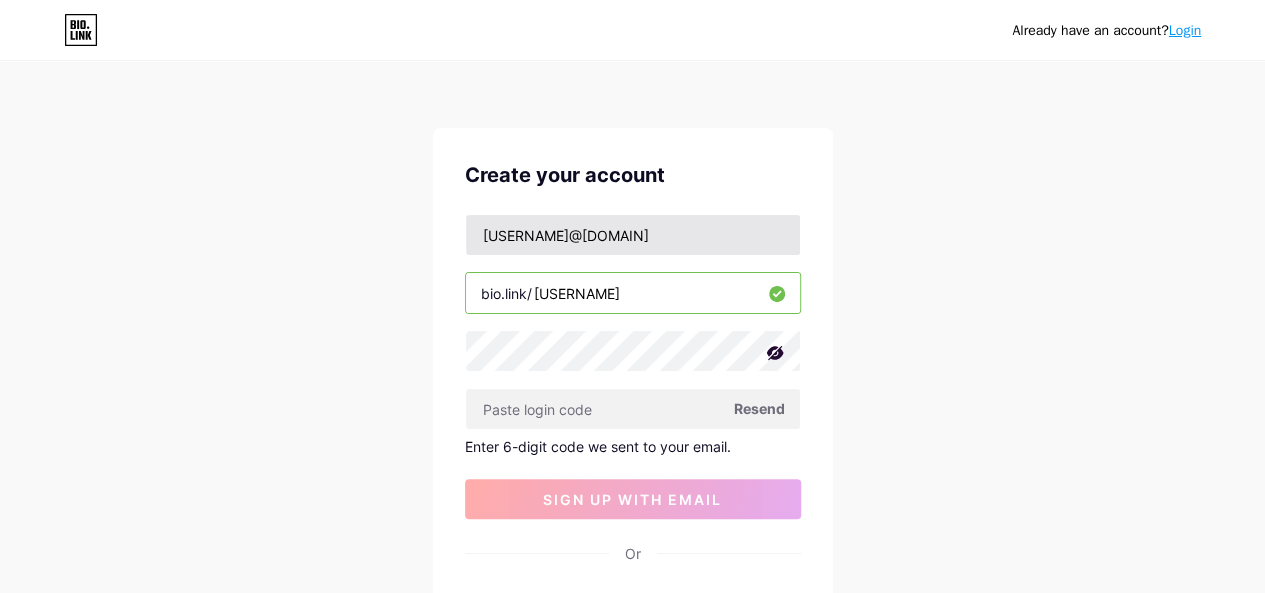 type on "aliakre" 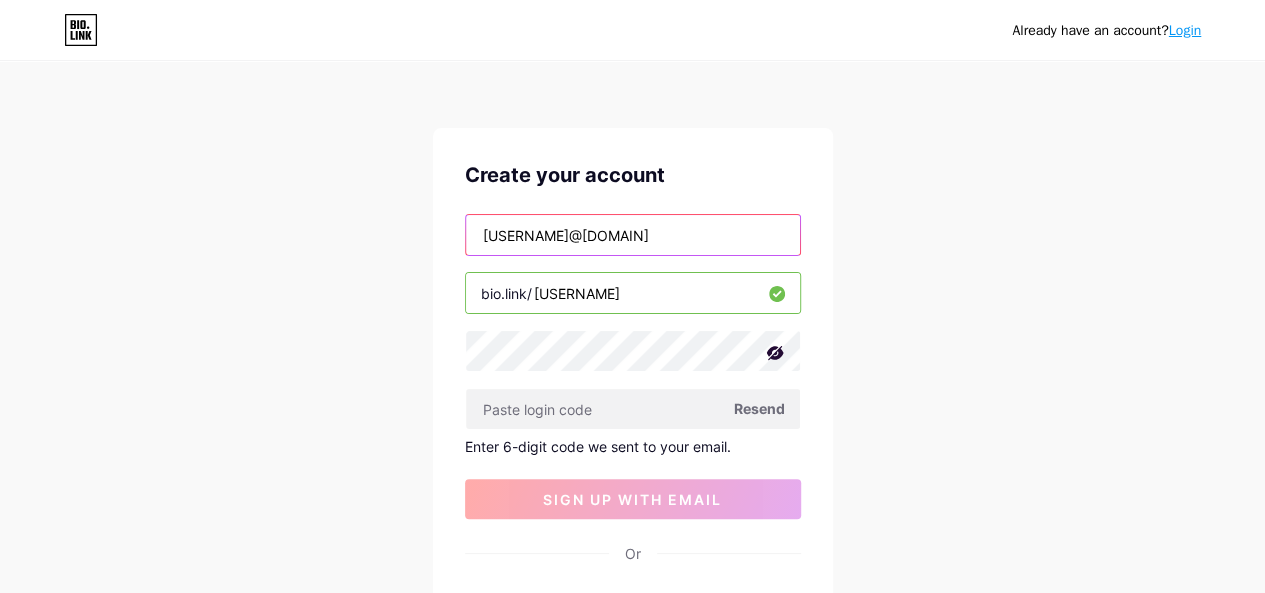 drag, startPoint x: 633, startPoint y: 233, endPoint x: 472, endPoint y: 219, distance: 161.60754 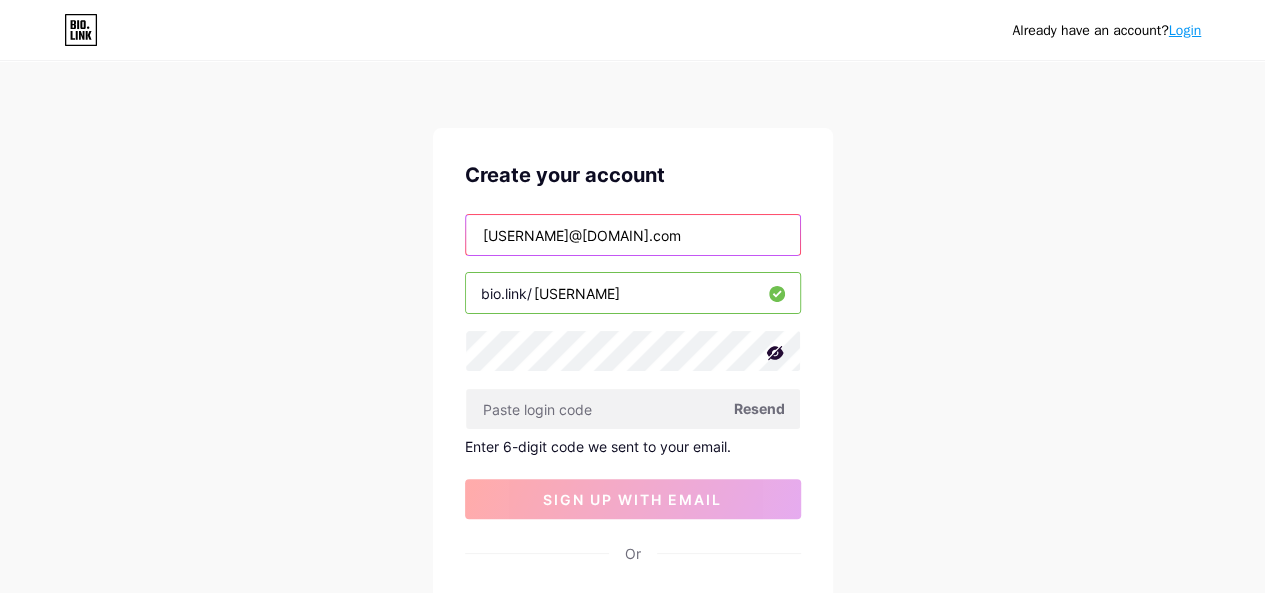 type on "aliakreyi2003@icloud.com" 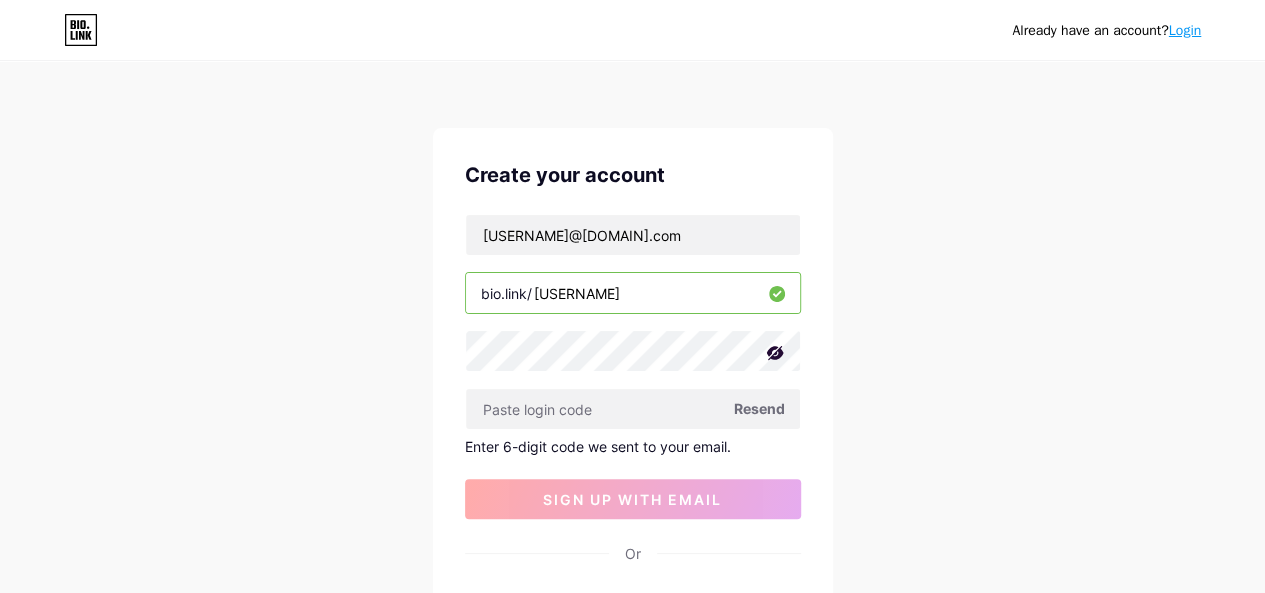 click on "aliakre" at bounding box center [633, 293] 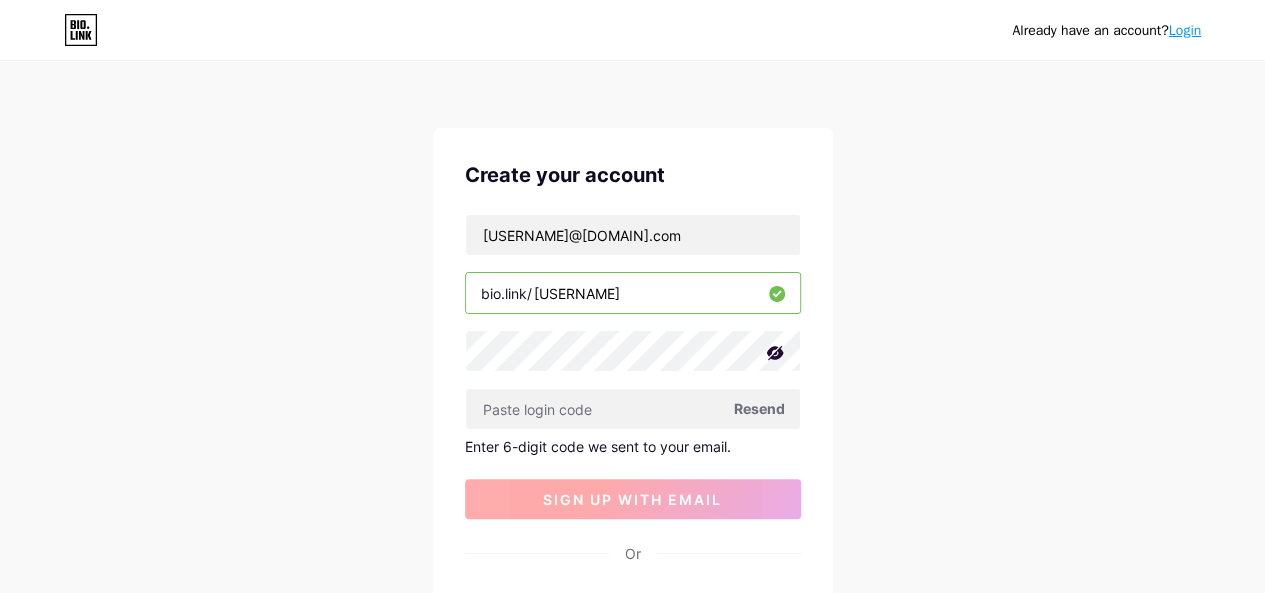 click on "sign up with email" at bounding box center [632, 499] 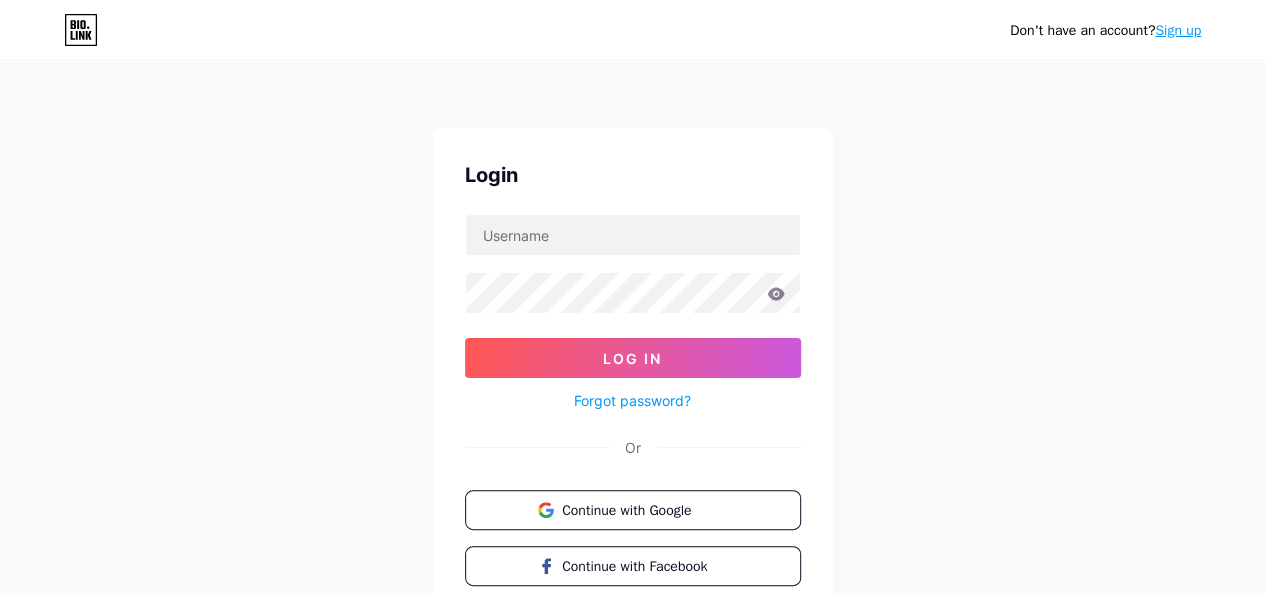 click on "Sign up" at bounding box center (1178, 30) 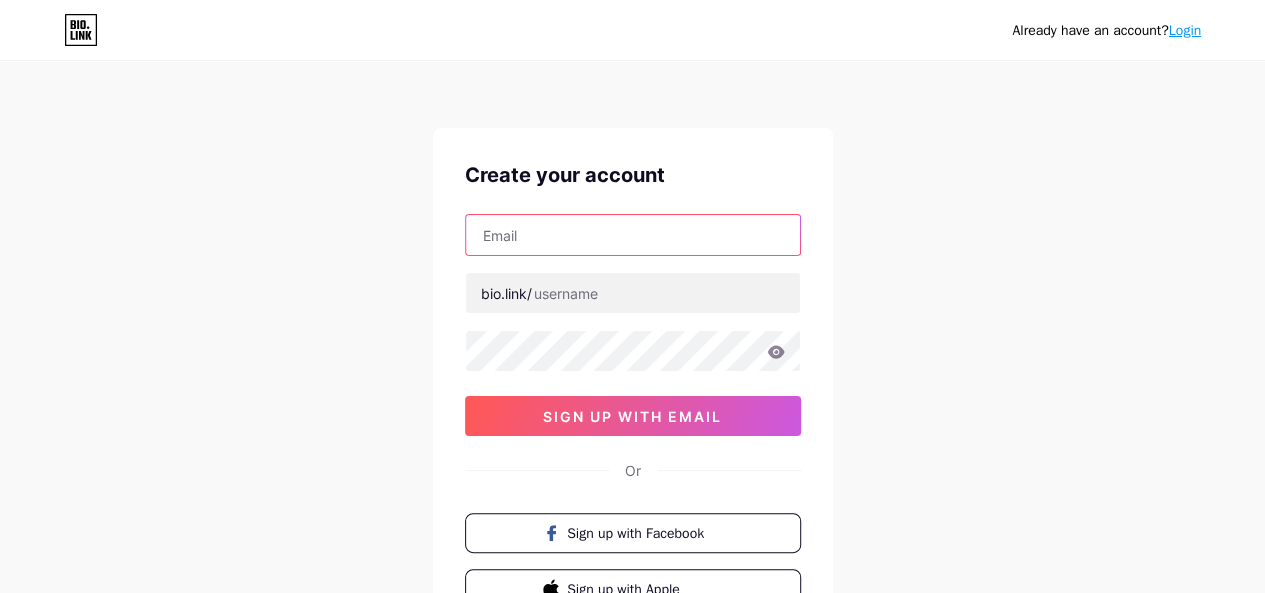 click at bounding box center [633, 235] 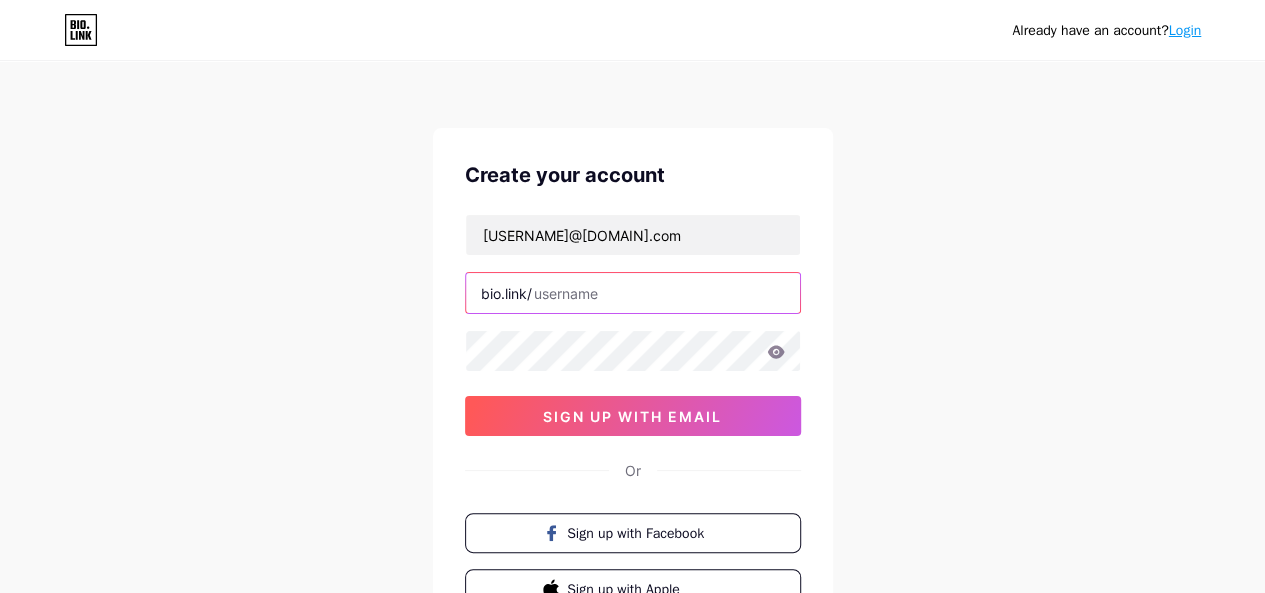 click at bounding box center [633, 293] 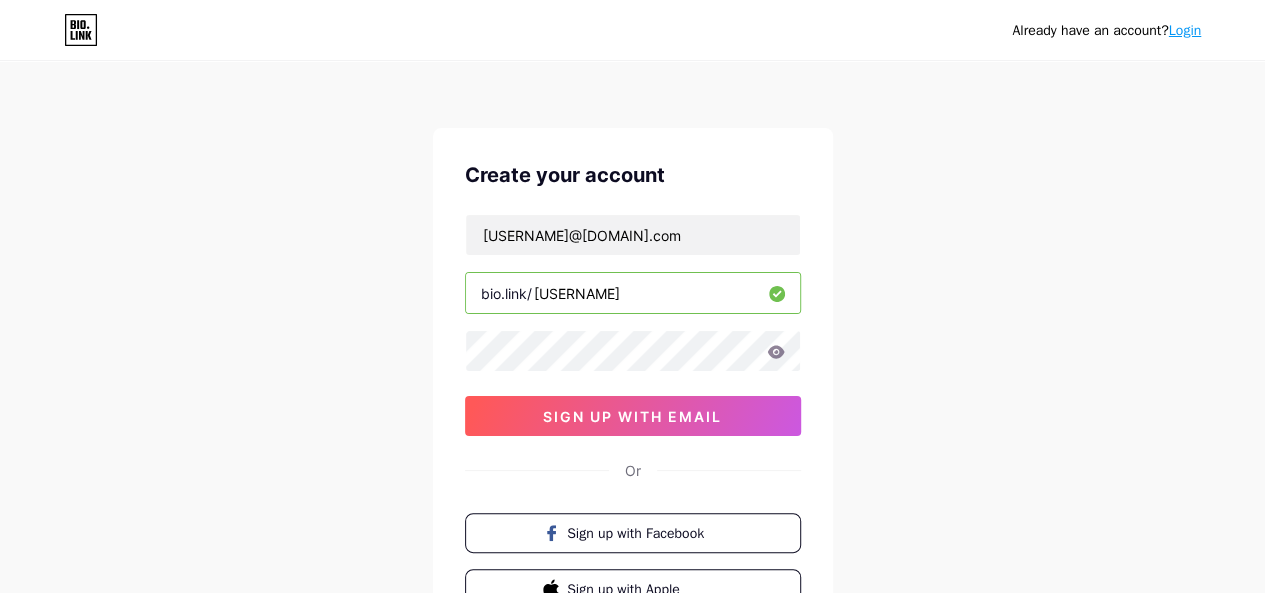drag, startPoint x: 588, startPoint y: 291, endPoint x: 532, endPoint y: 291, distance: 56 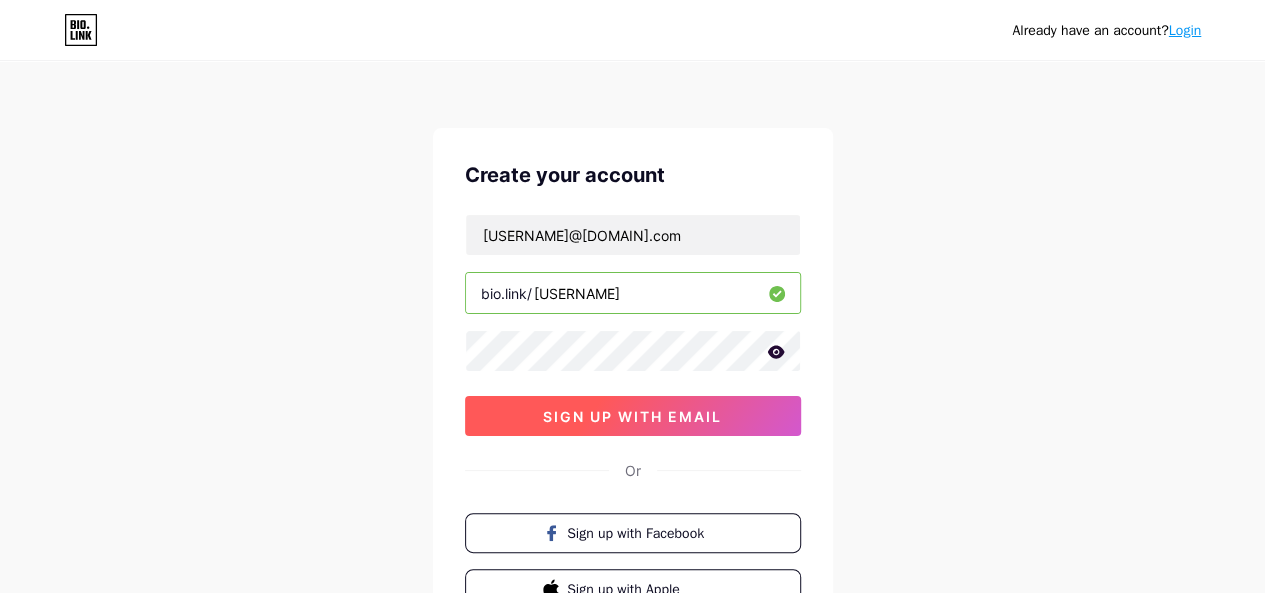 click on "sign up with email" at bounding box center (632, 416) 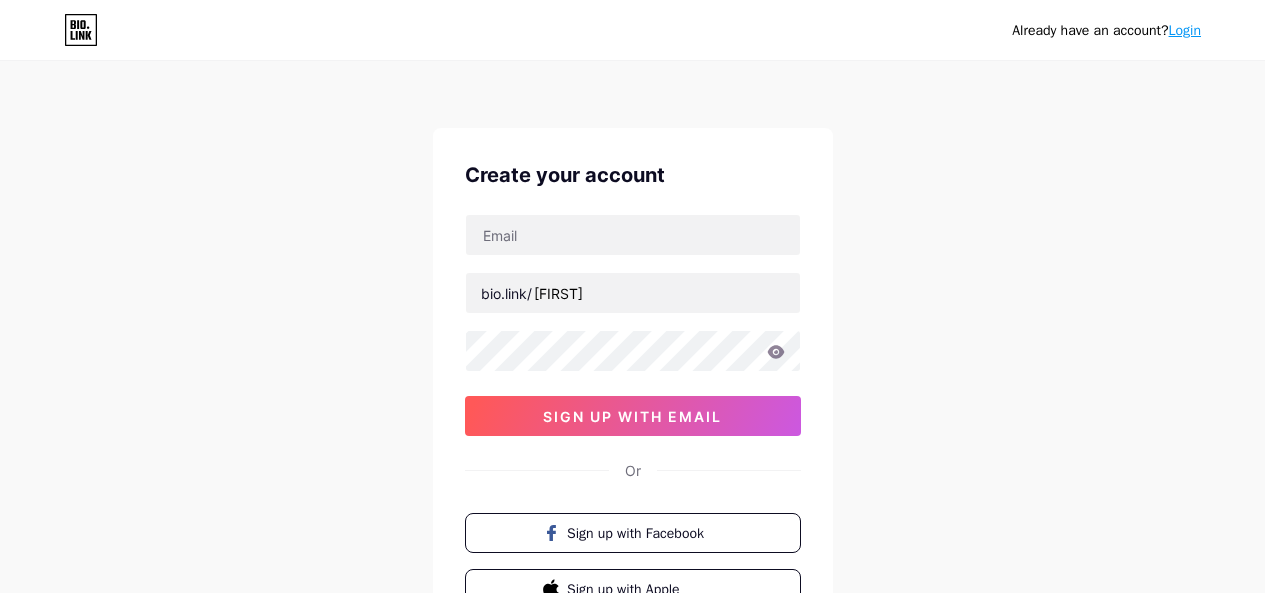 scroll, scrollTop: 0, scrollLeft: 0, axis: both 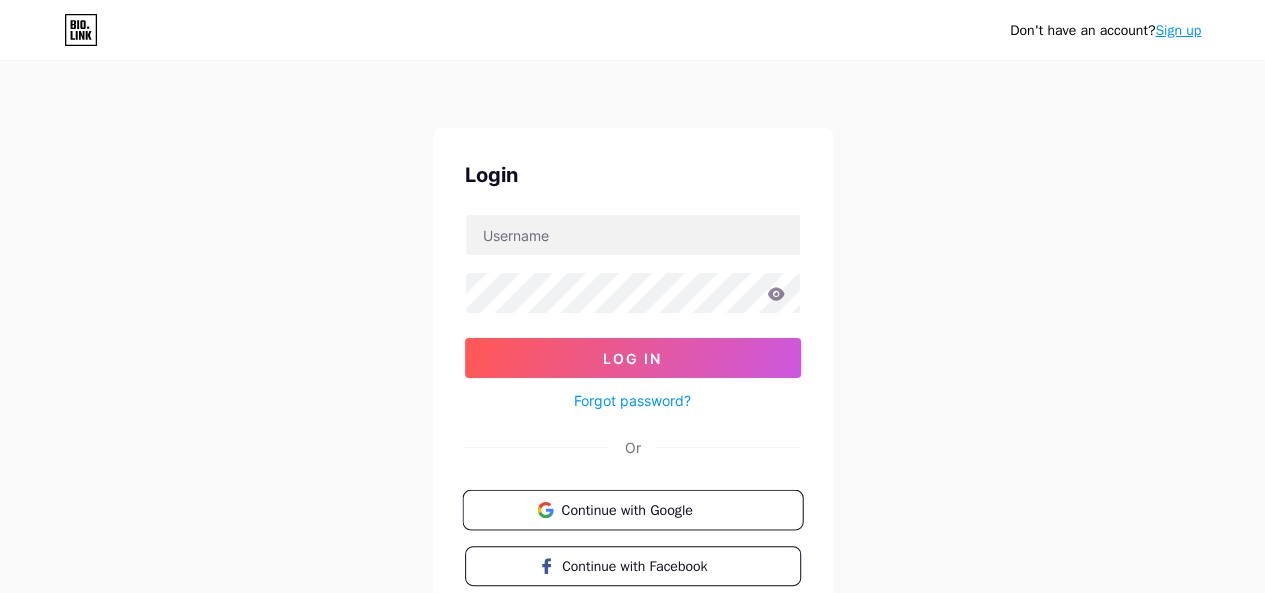 click on "Continue with Google" at bounding box center [644, 509] 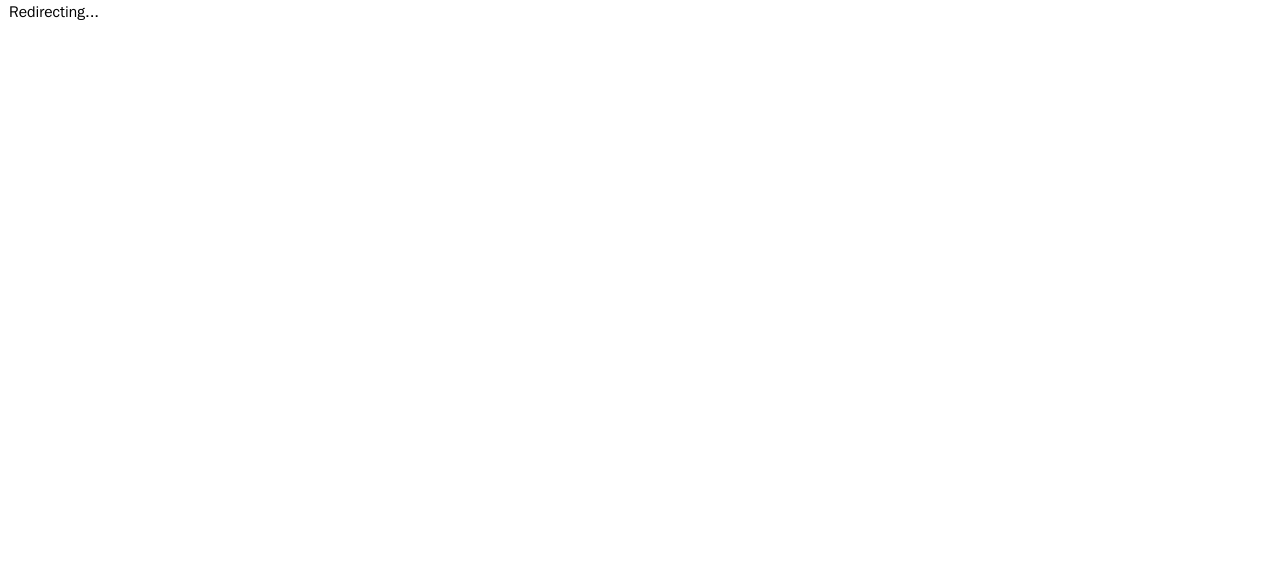 scroll, scrollTop: 0, scrollLeft: 0, axis: both 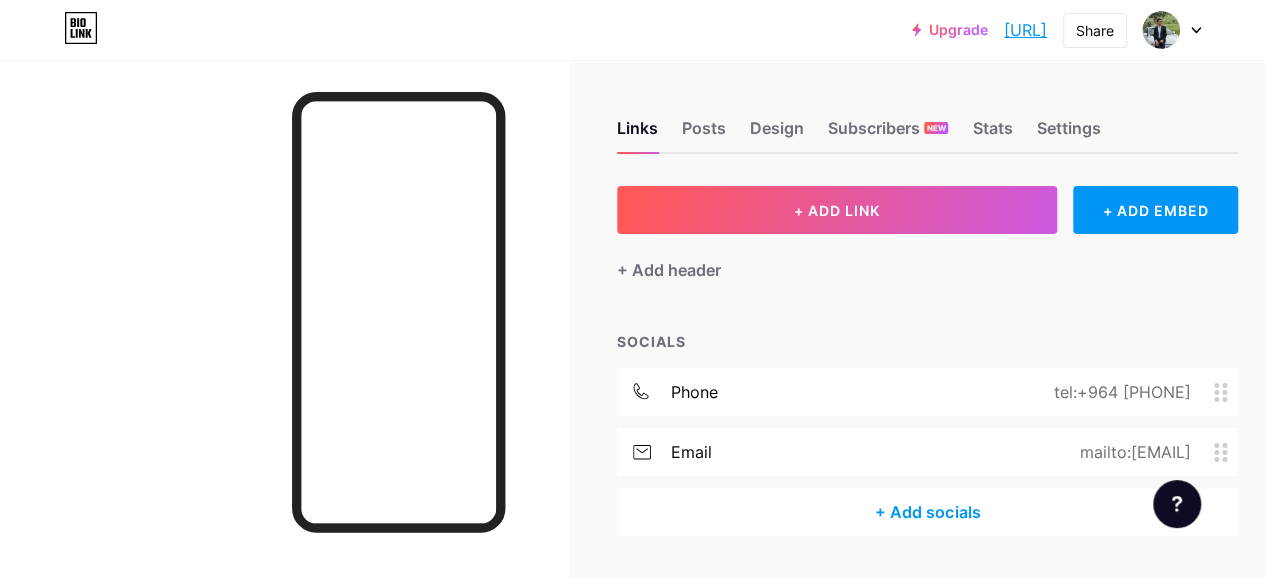 click on "+ Add socials" at bounding box center [927, 512] 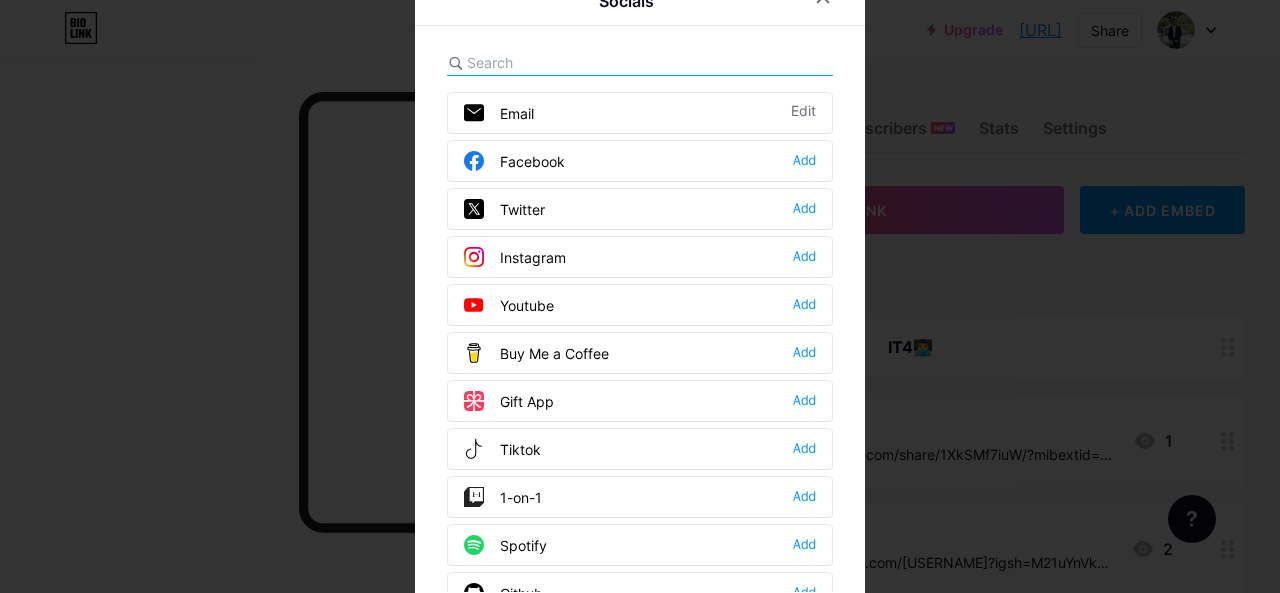drag, startPoint x: 776, startPoint y: 1, endPoint x: 754, endPoint y: 27, distance: 34.058773 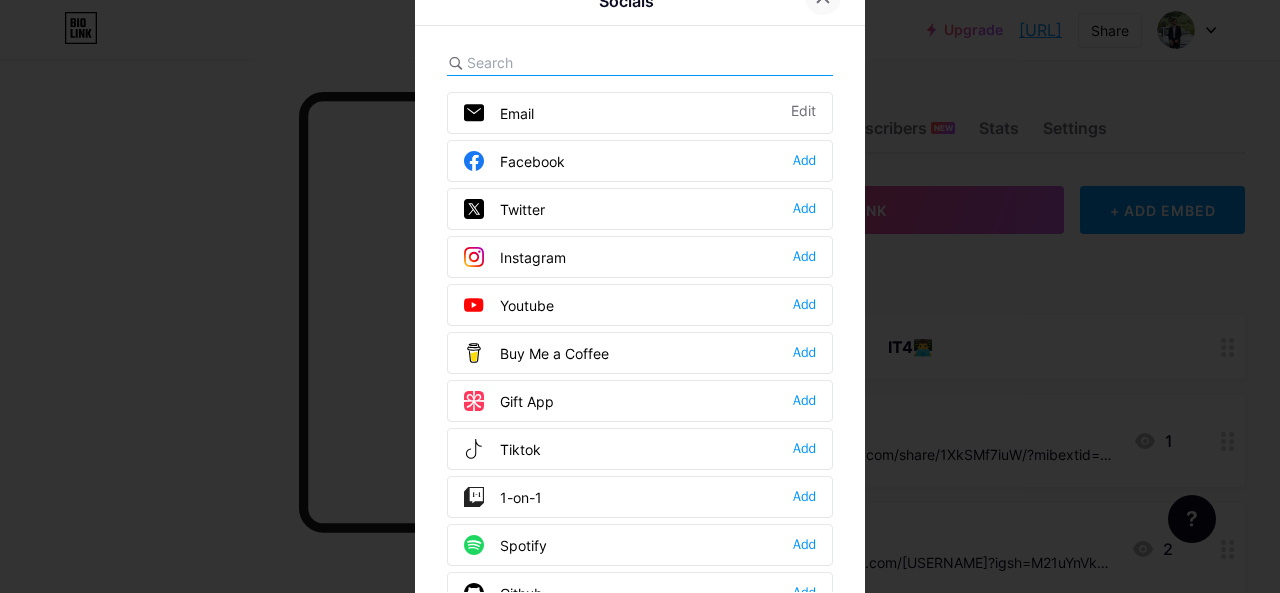 click 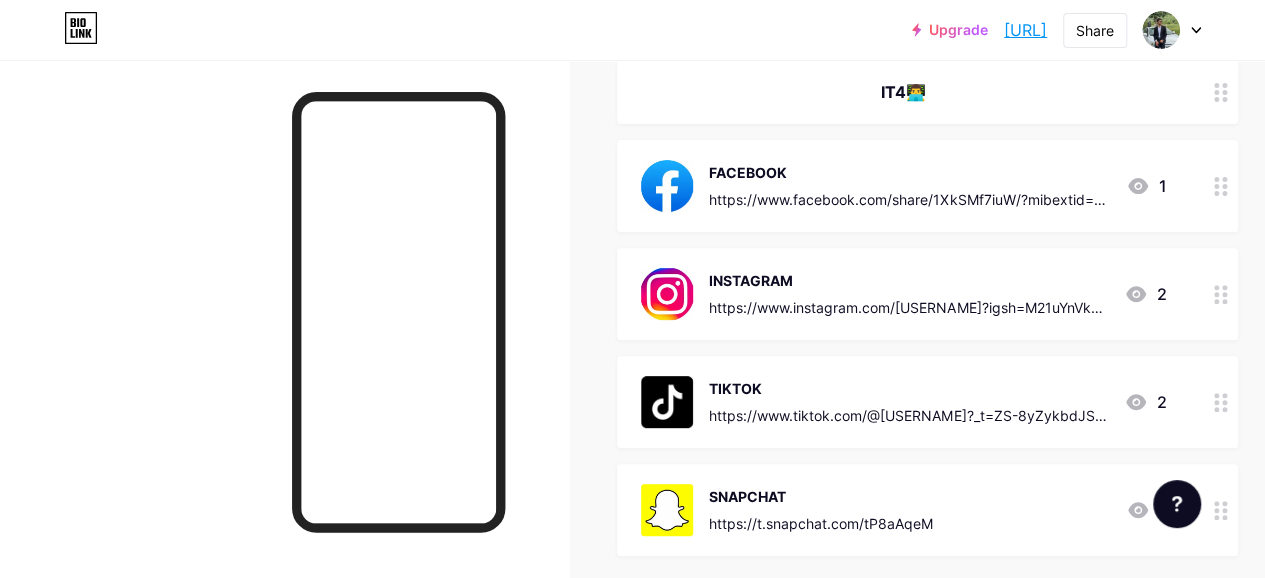 scroll, scrollTop: 585, scrollLeft: 0, axis: vertical 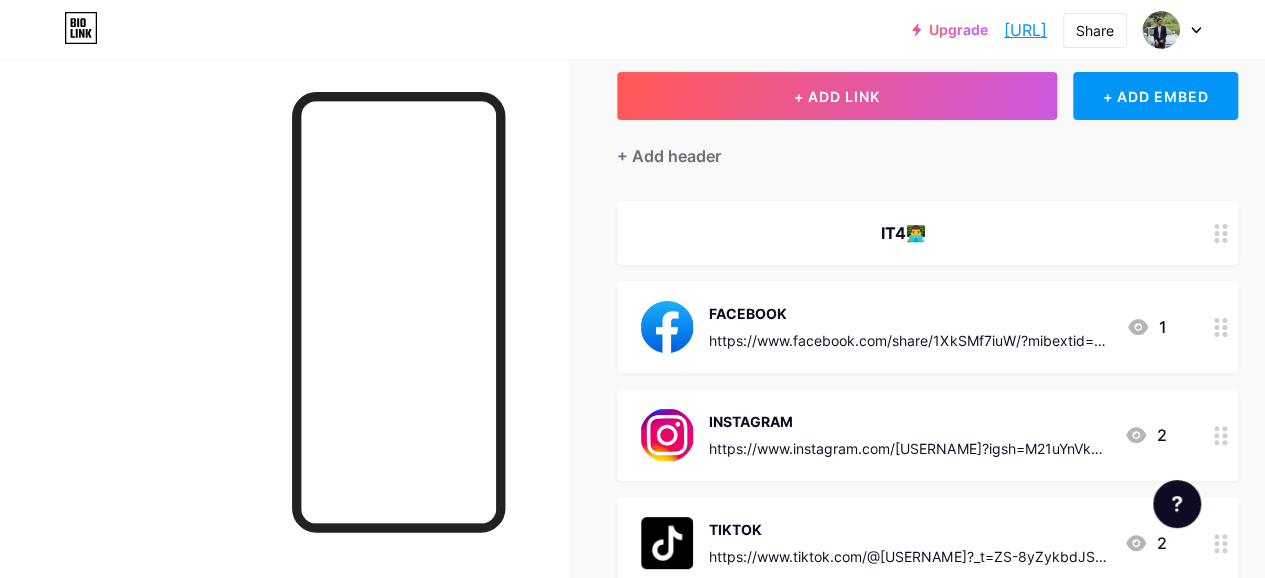 click at bounding box center [284, 349] 